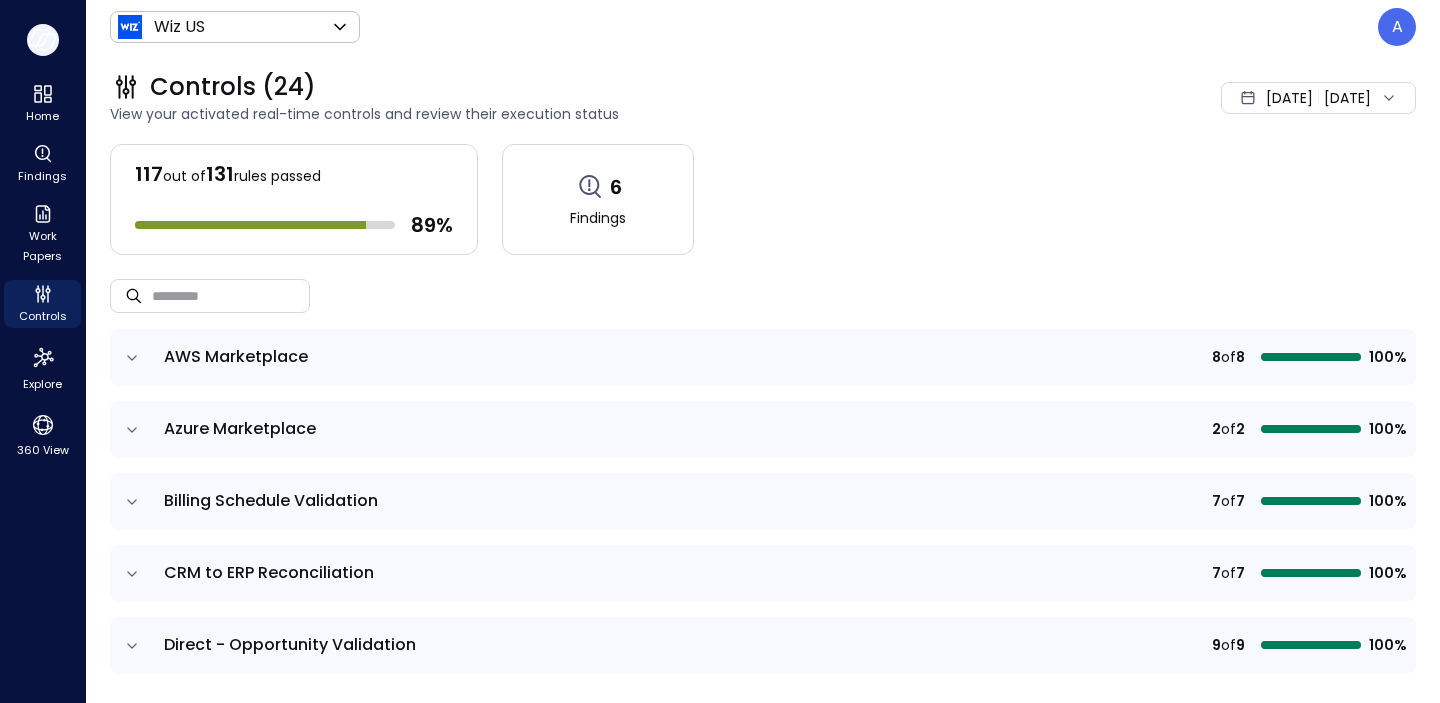 scroll, scrollTop: 0, scrollLeft: 0, axis: both 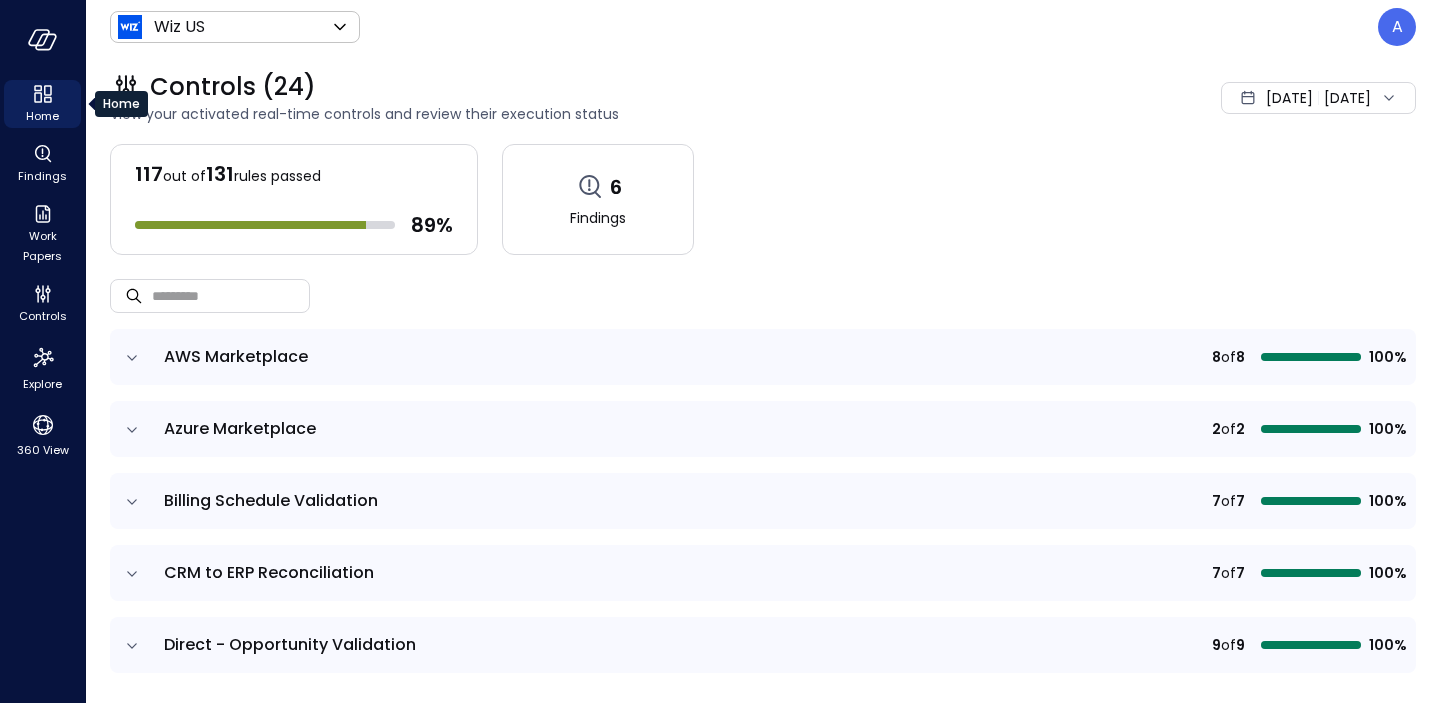 click 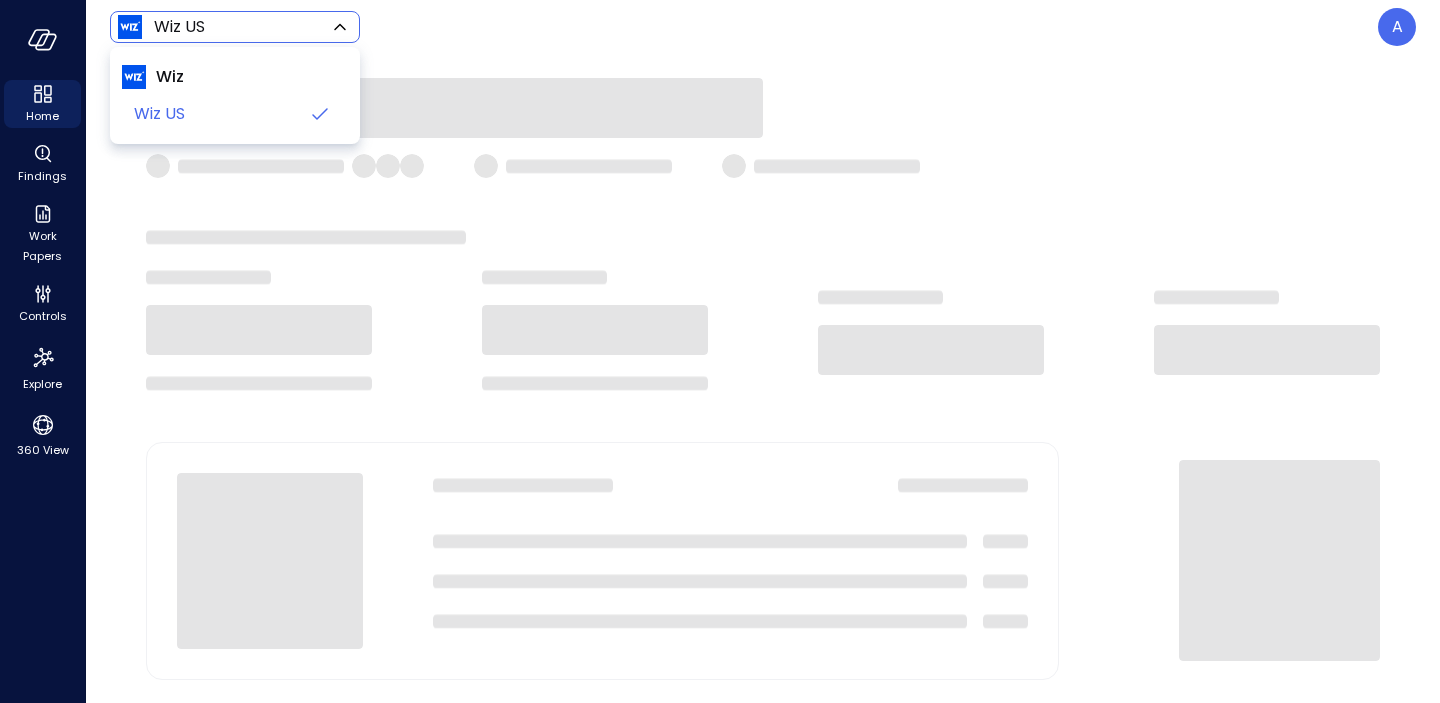 click on "Home Findings Work Papers Controls Explore 360 View Wiz US ****** ​ A Safebooks.ai Wiz Wiz US" at bounding box center (720, 351) 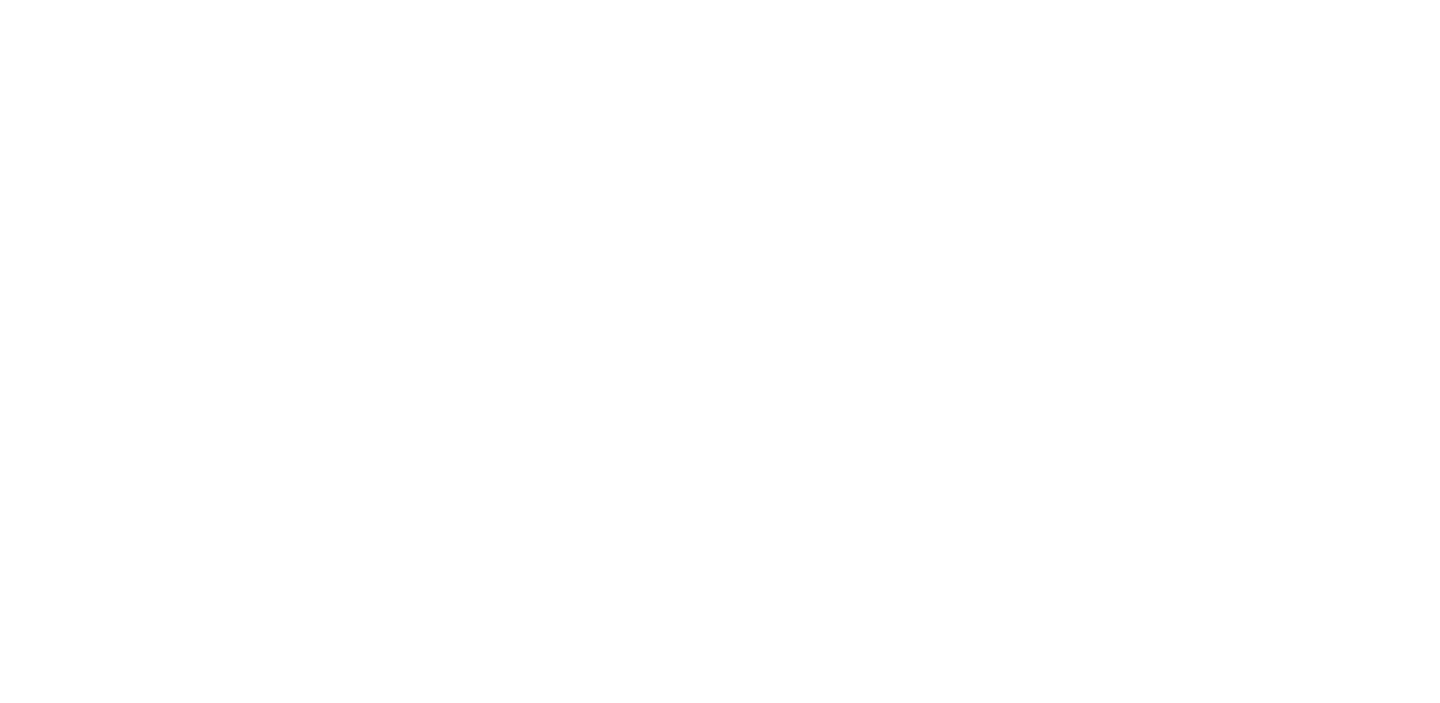 scroll, scrollTop: 0, scrollLeft: 0, axis: both 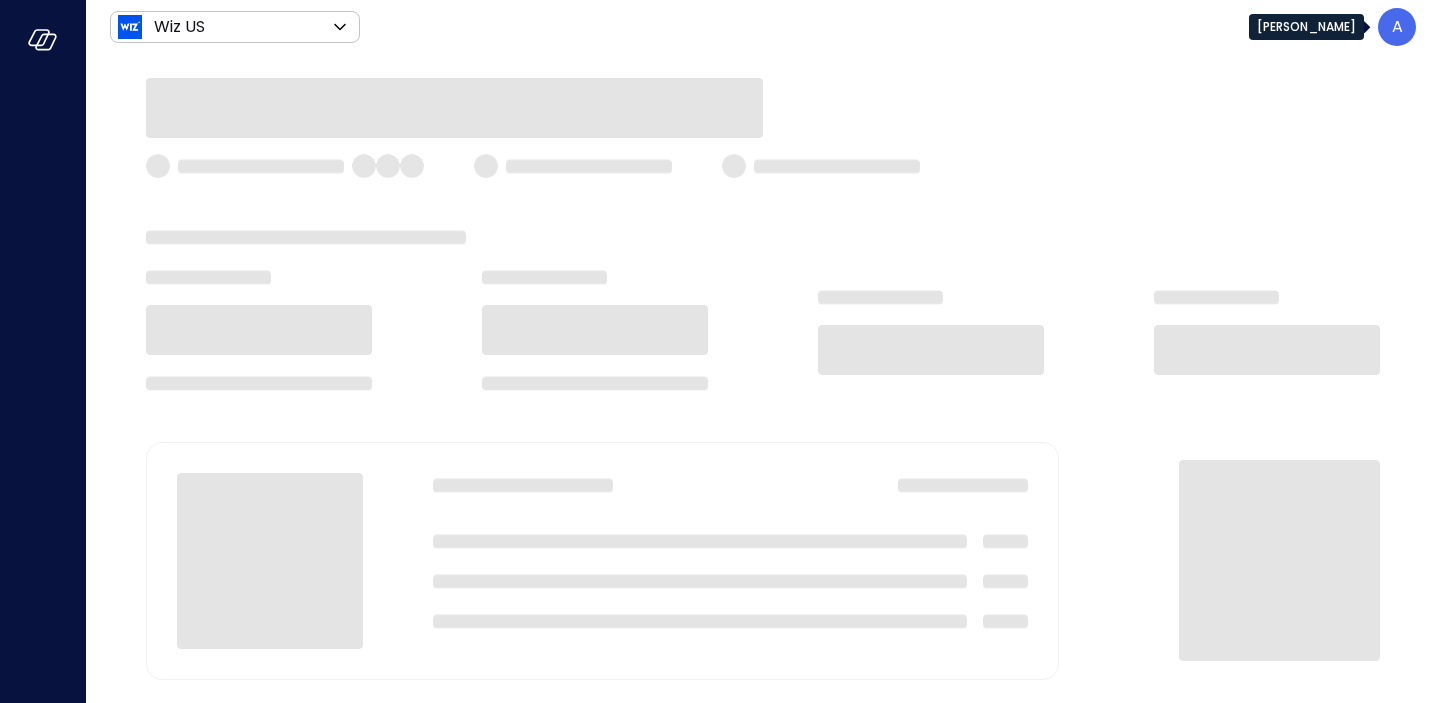 click on "A" at bounding box center [1397, 27] 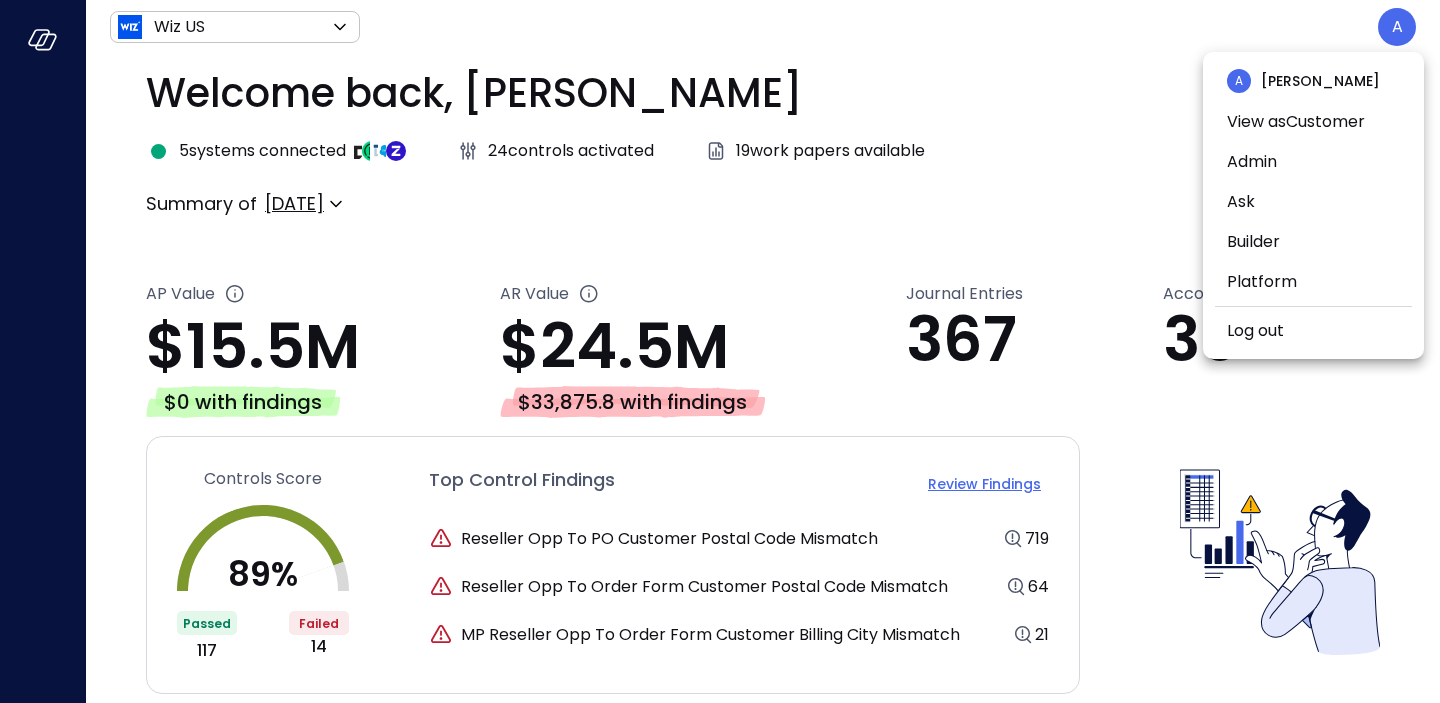 click at bounding box center [720, 351] 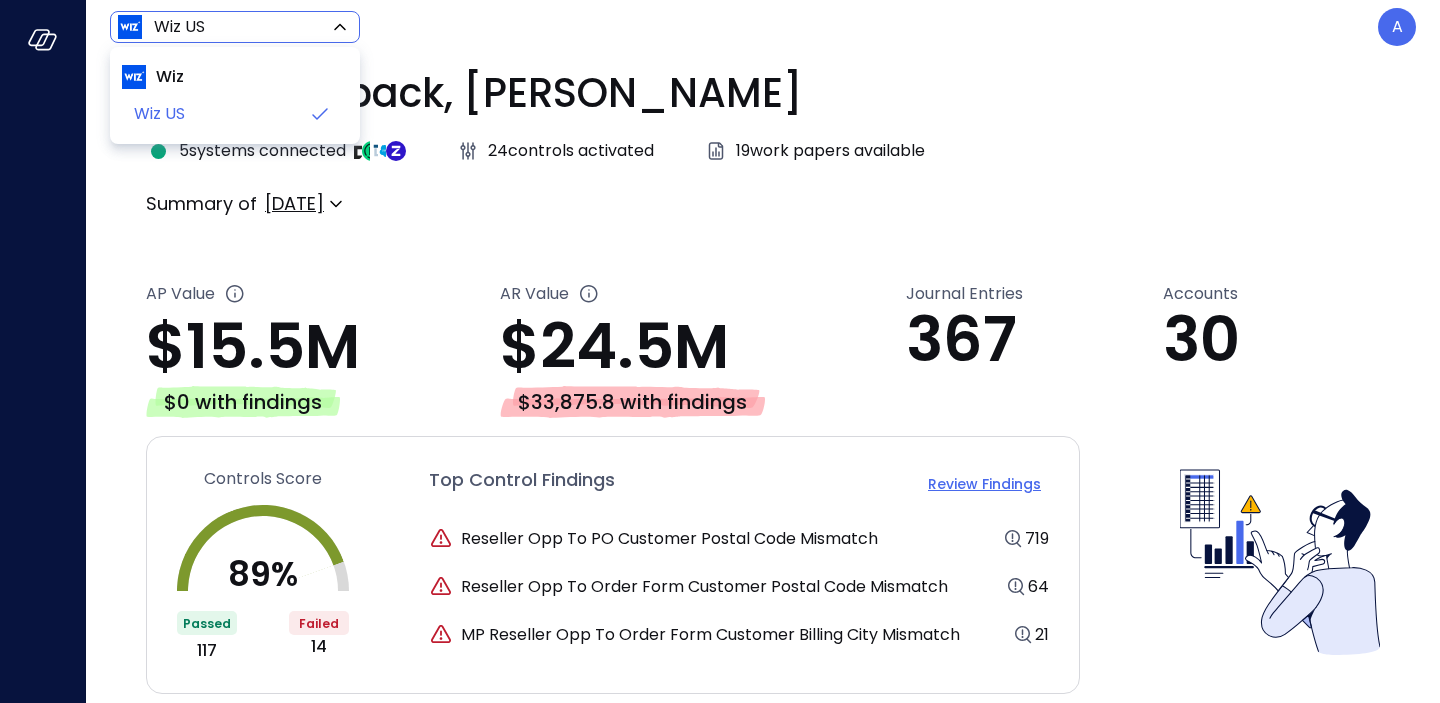 click on "**********" at bounding box center [720, 351] 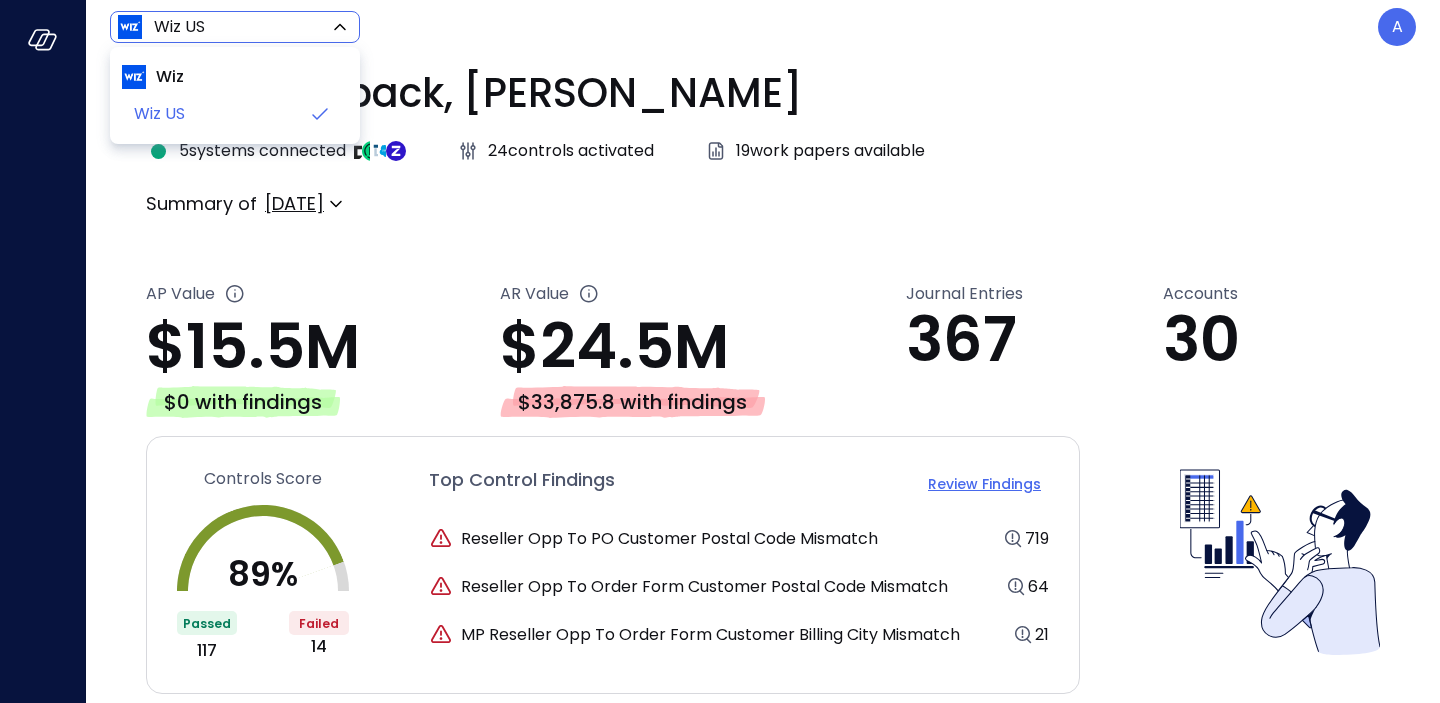 click at bounding box center [720, 351] 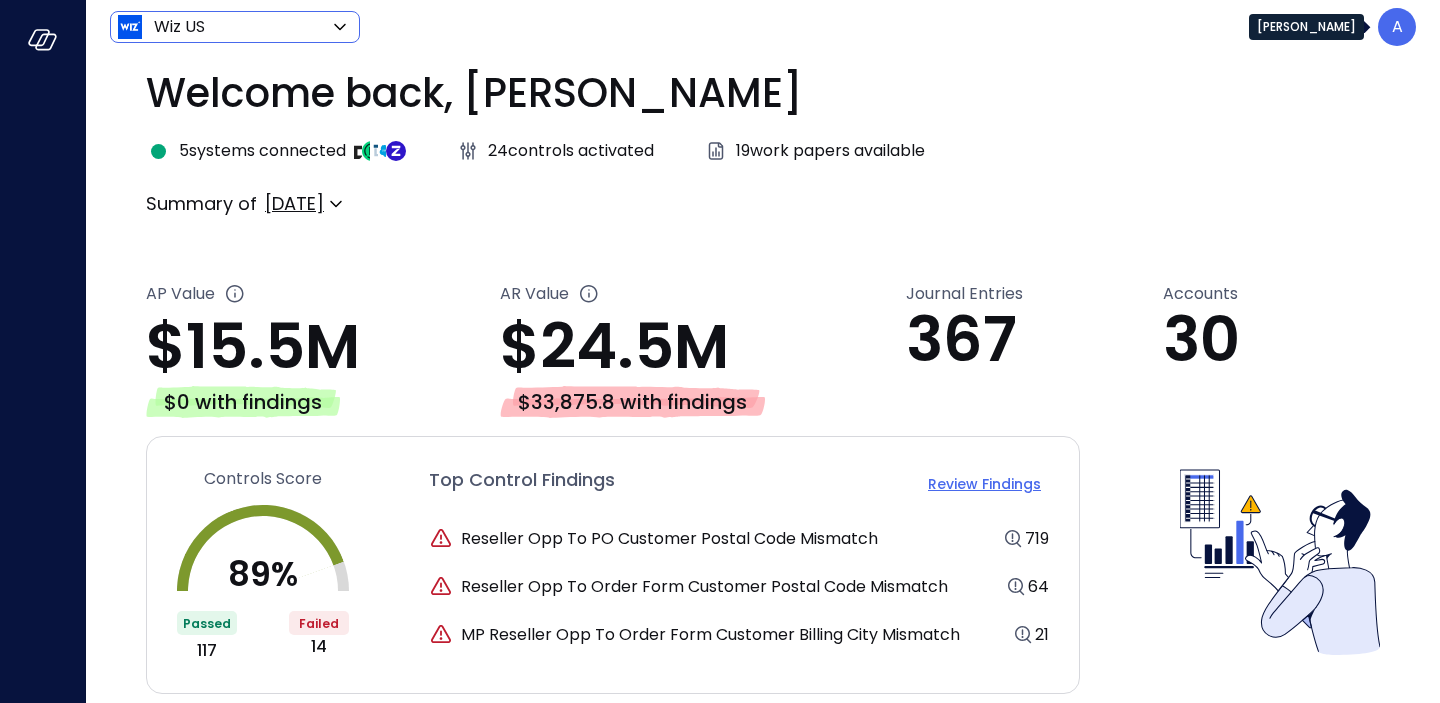 click on "A" at bounding box center [1397, 27] 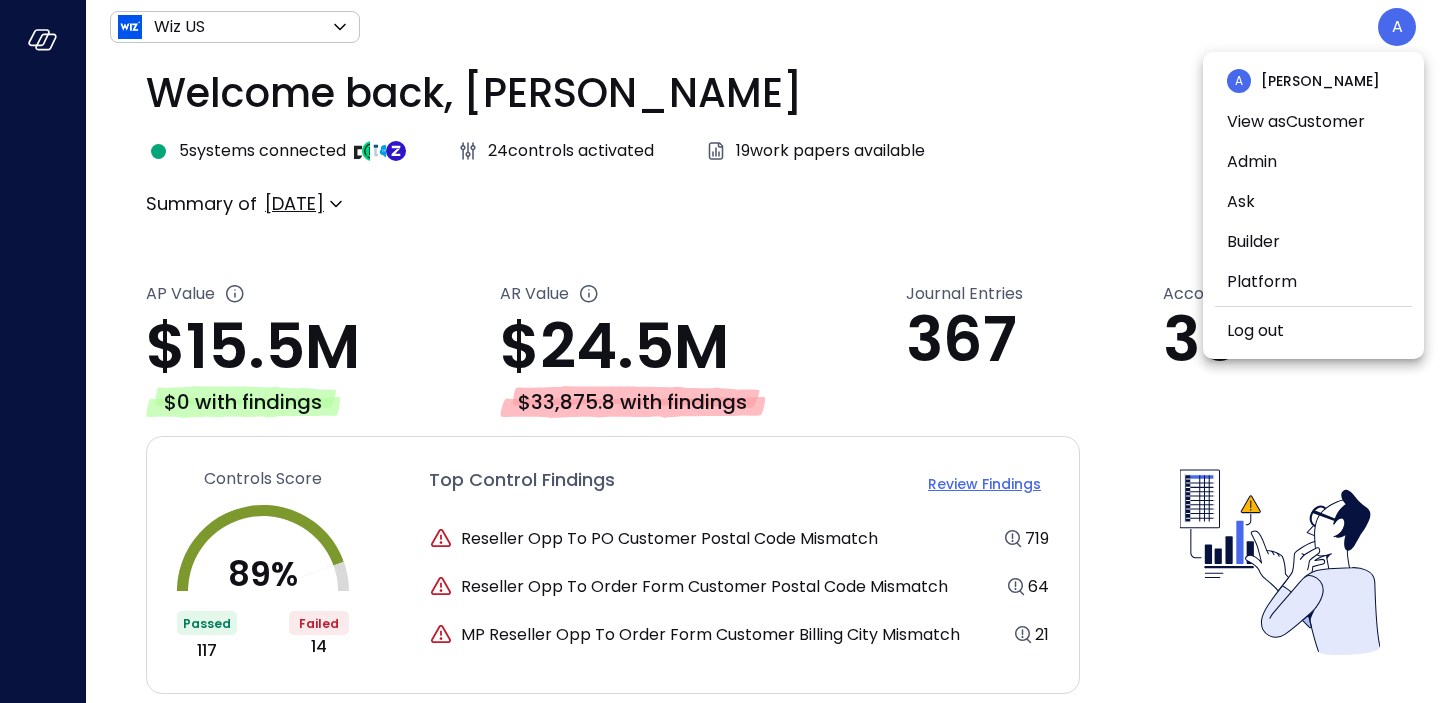 click at bounding box center [720, 351] 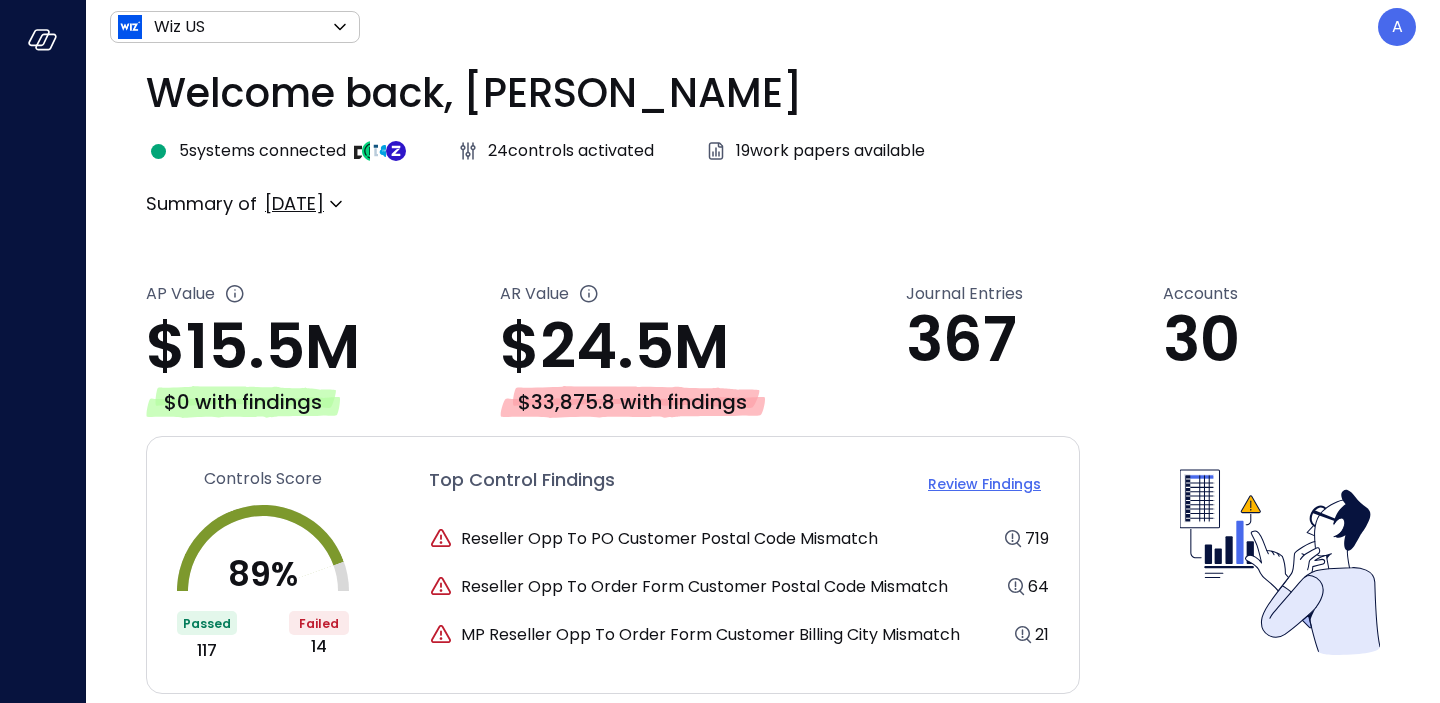 click at bounding box center [158, 151] 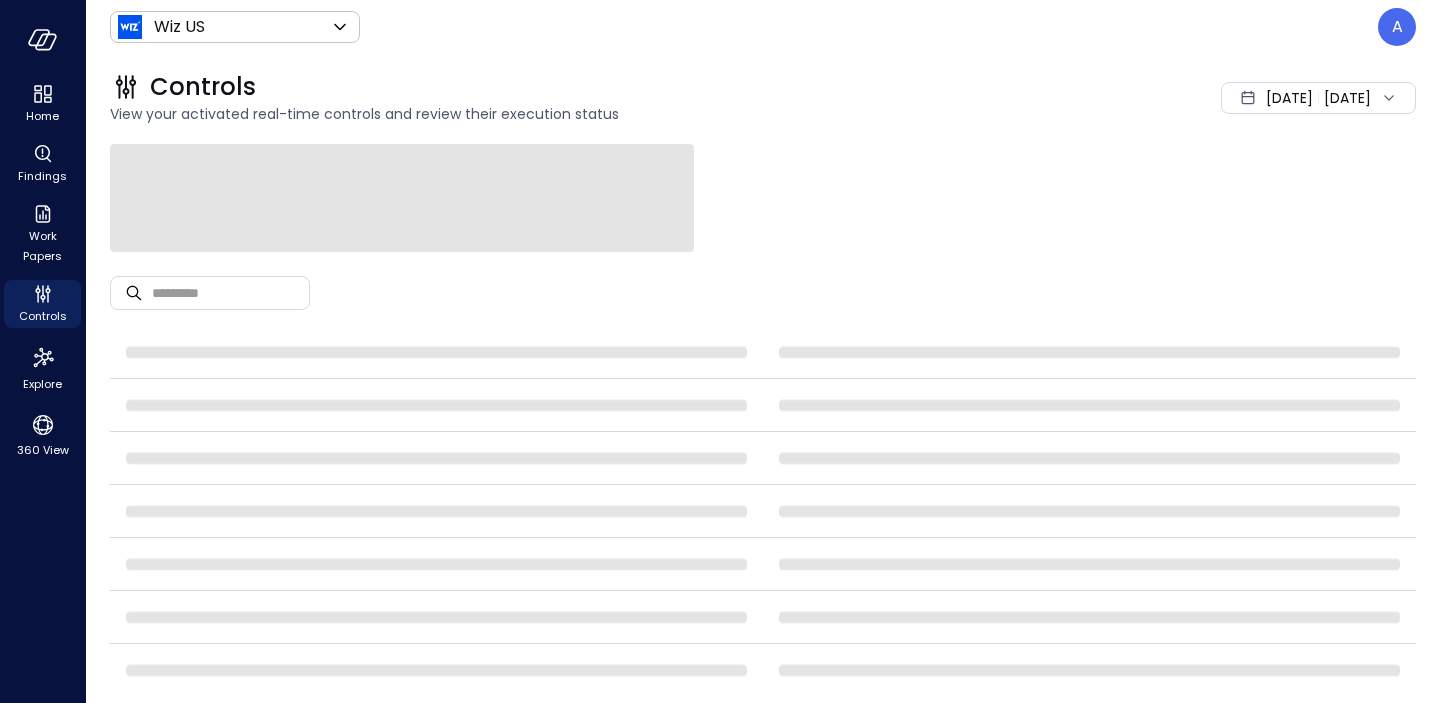 scroll, scrollTop: 0, scrollLeft: 0, axis: both 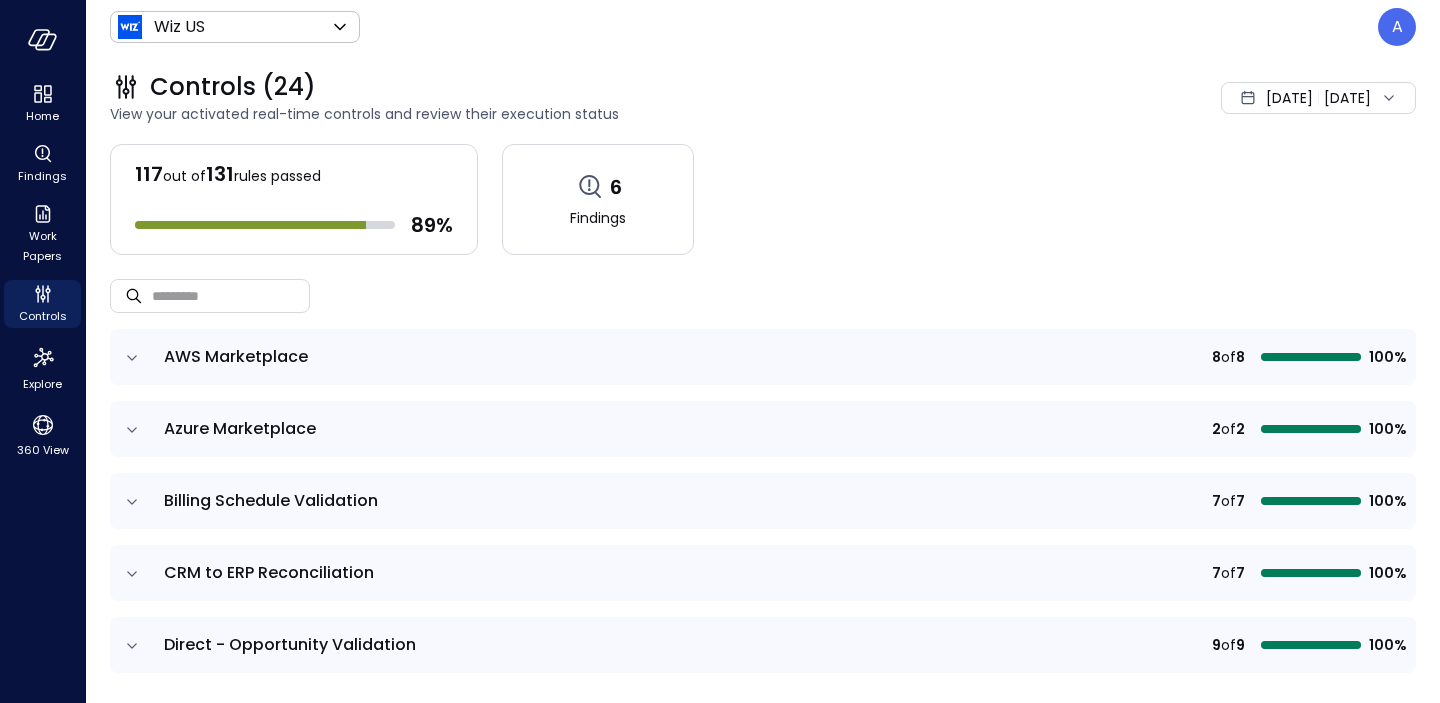 click on "Jul 1, 2025" at bounding box center (1289, 98) 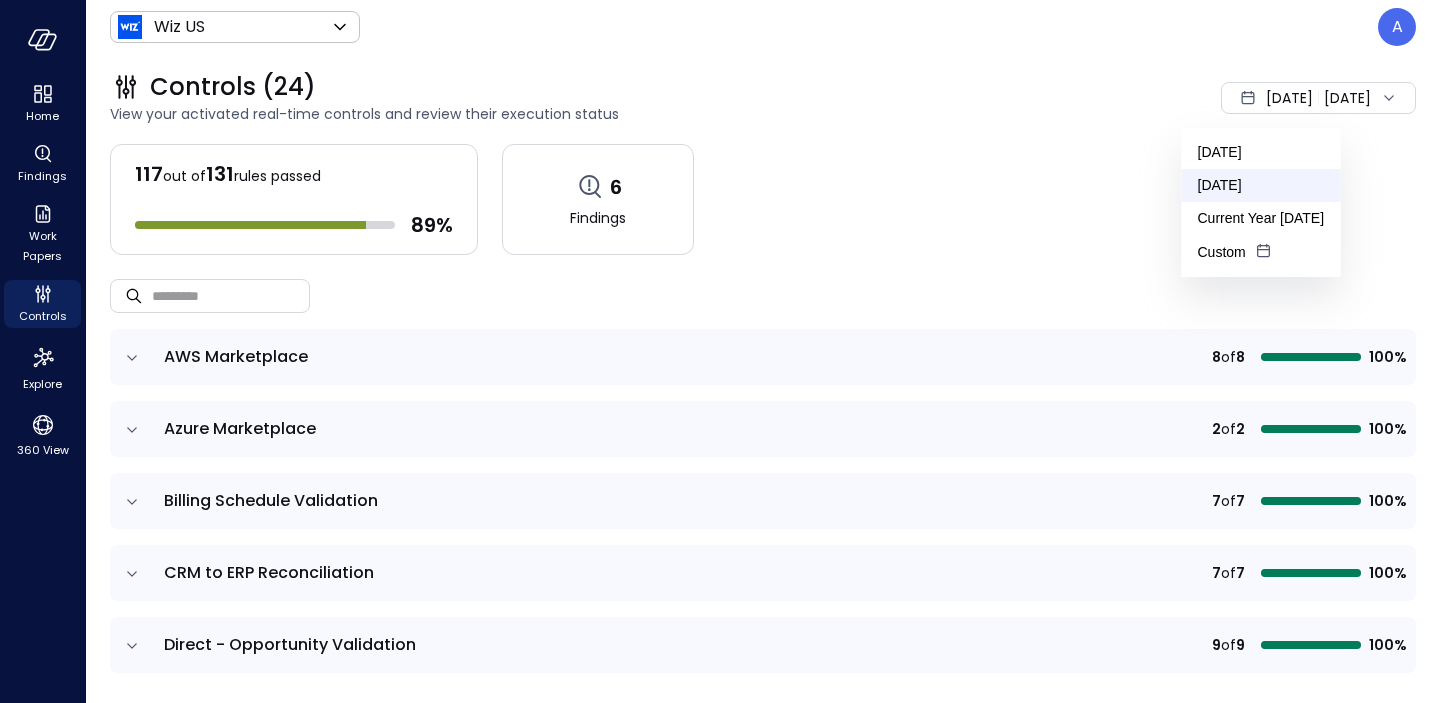 click on "June 2025" at bounding box center (1261, 185) 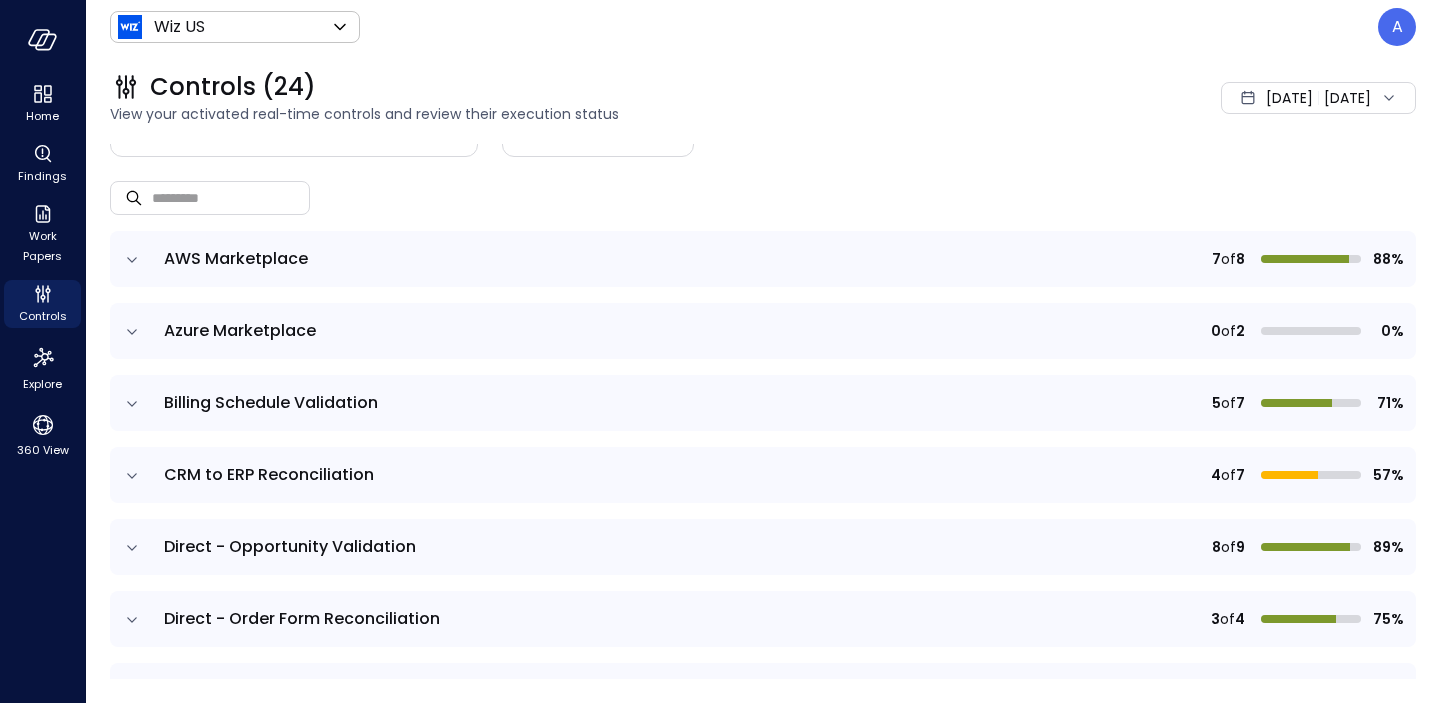 scroll, scrollTop: 102, scrollLeft: 0, axis: vertical 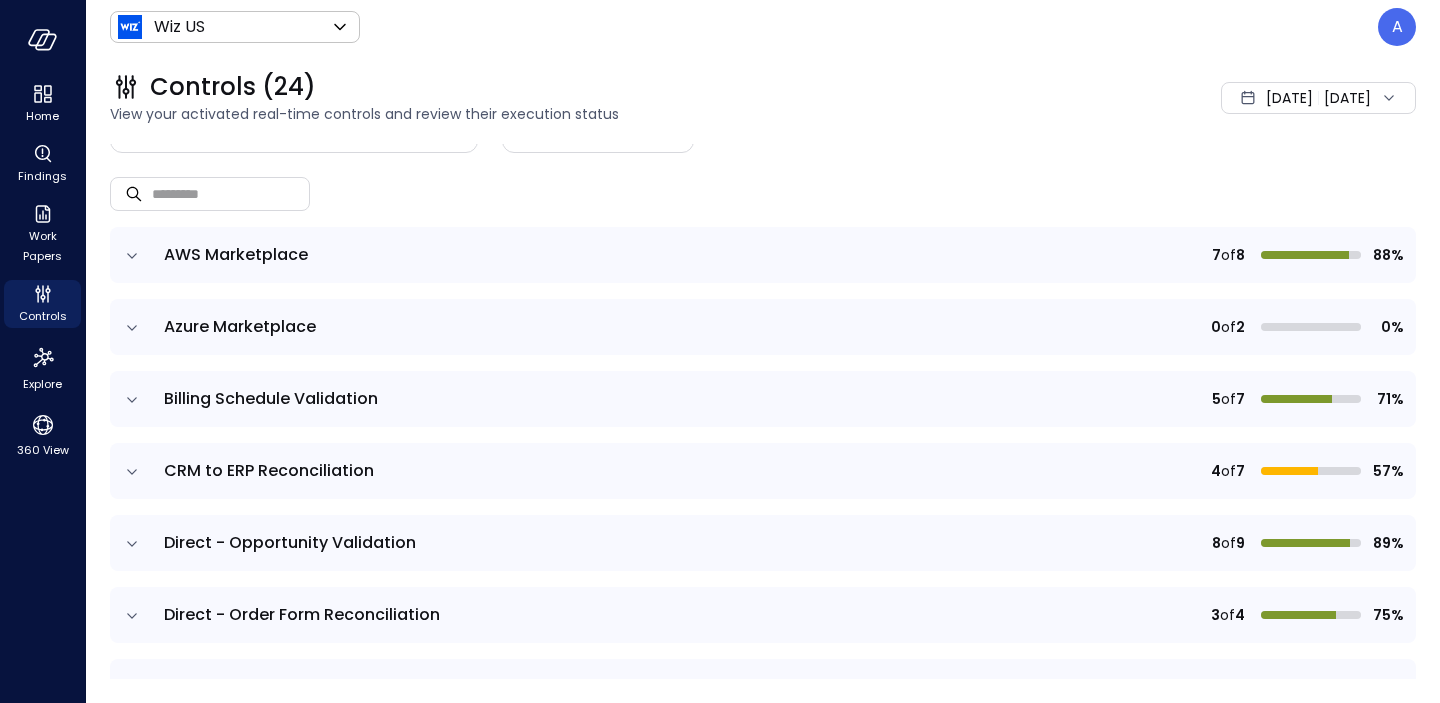 click 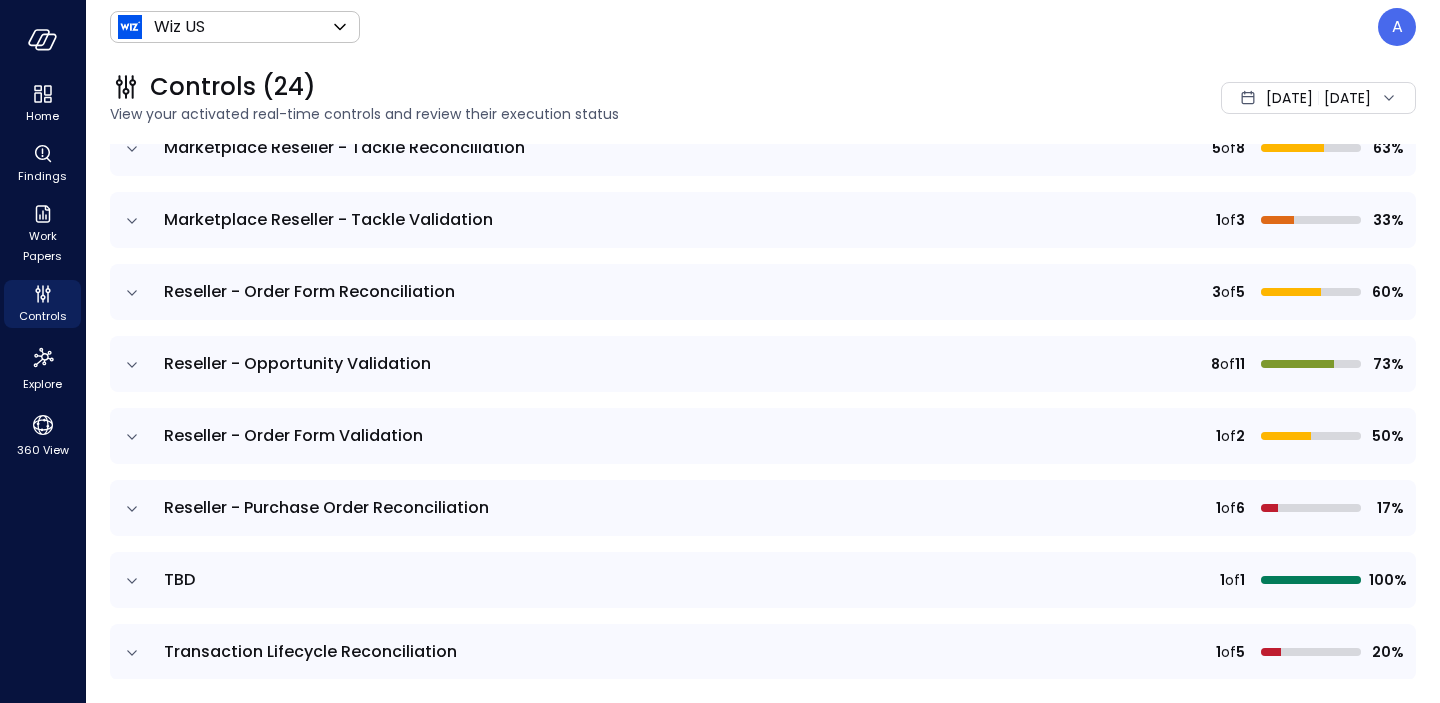 scroll, scrollTop: 1839, scrollLeft: 0, axis: vertical 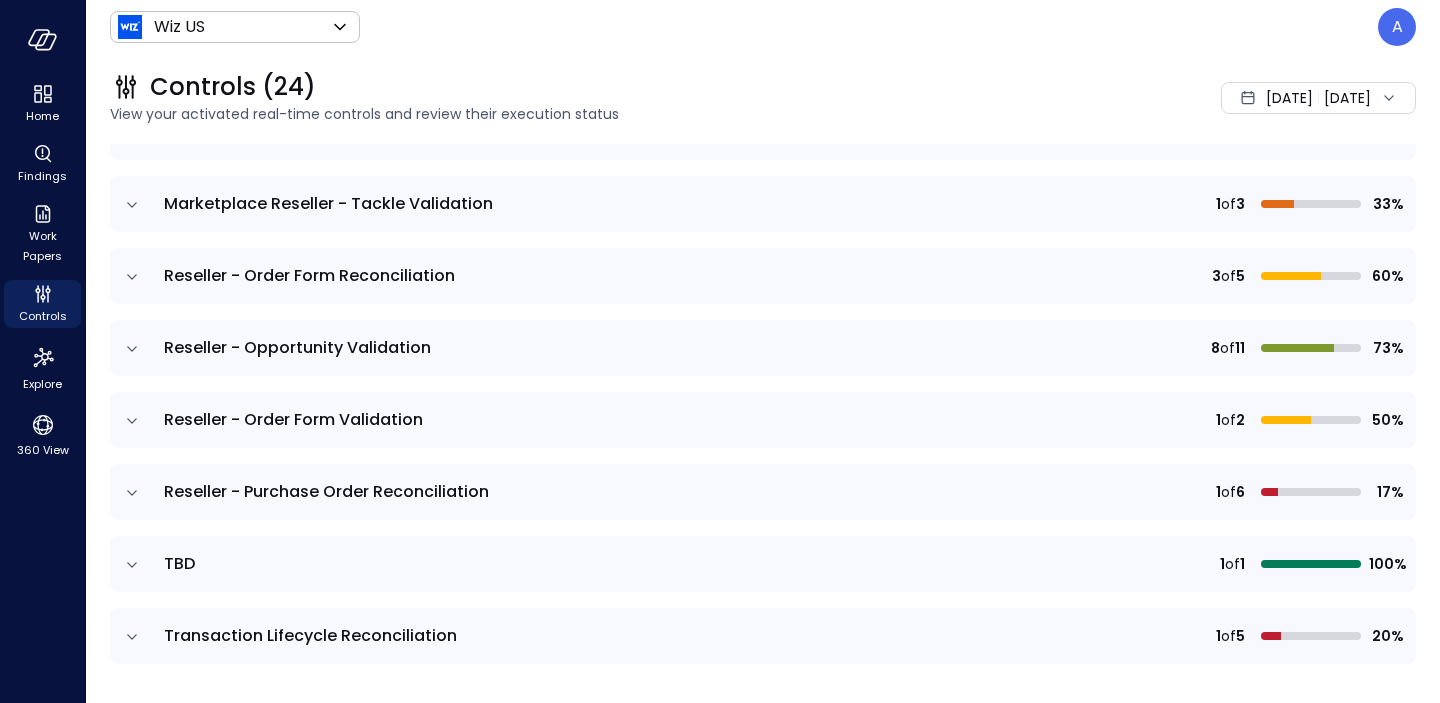 click 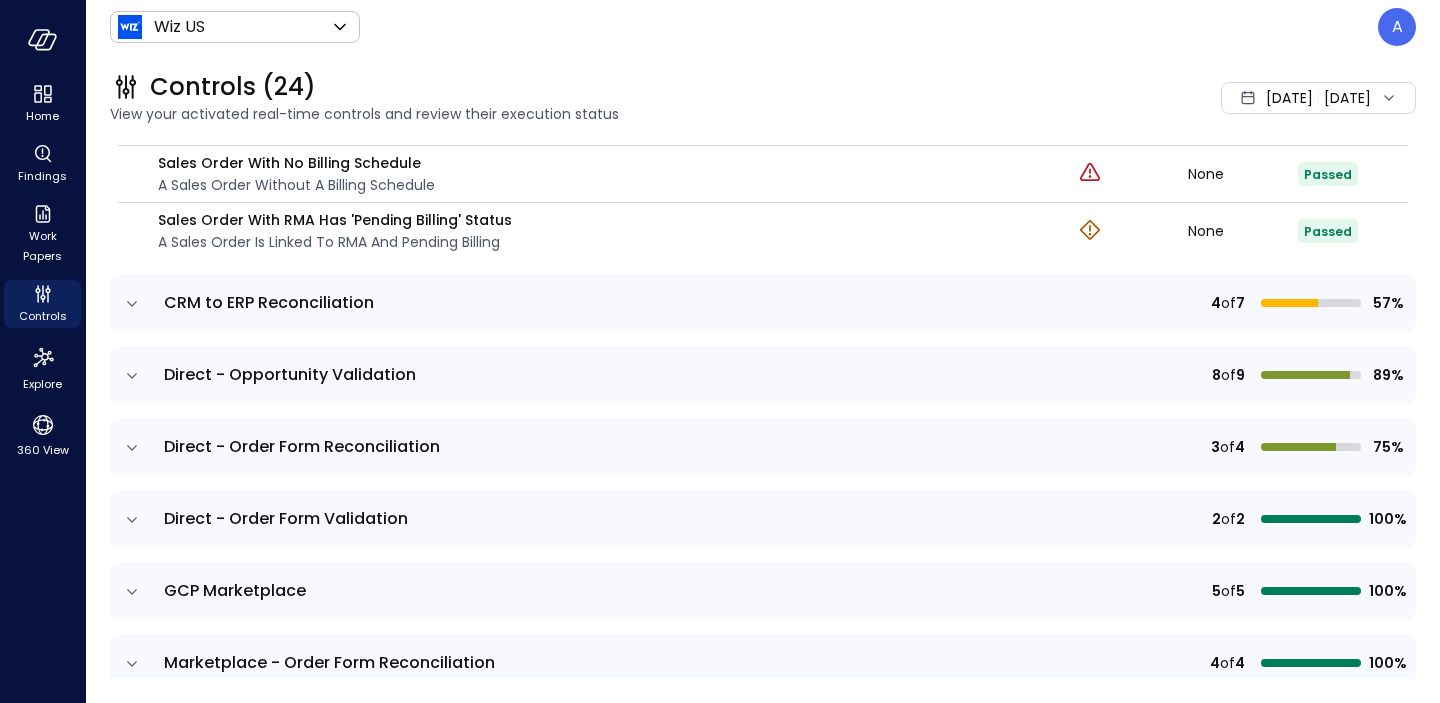scroll, scrollTop: 454, scrollLeft: 0, axis: vertical 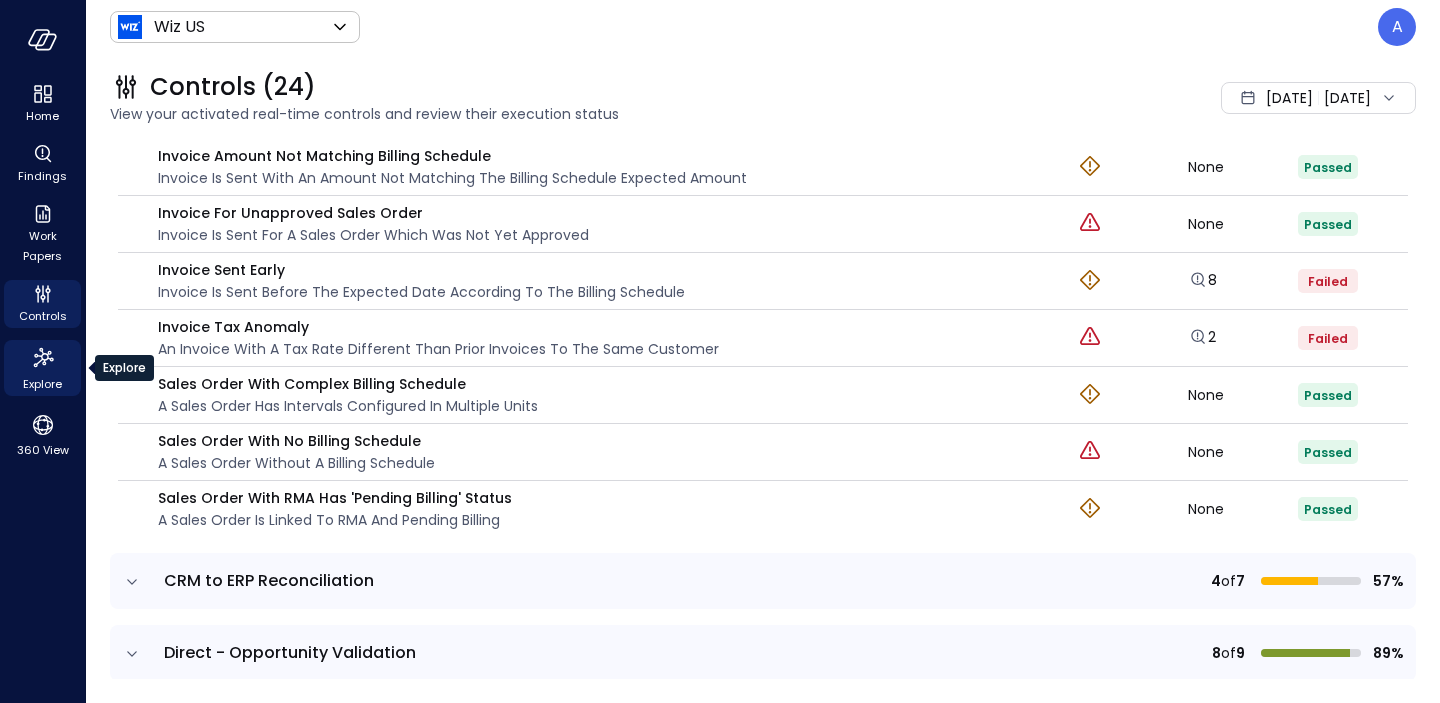 click 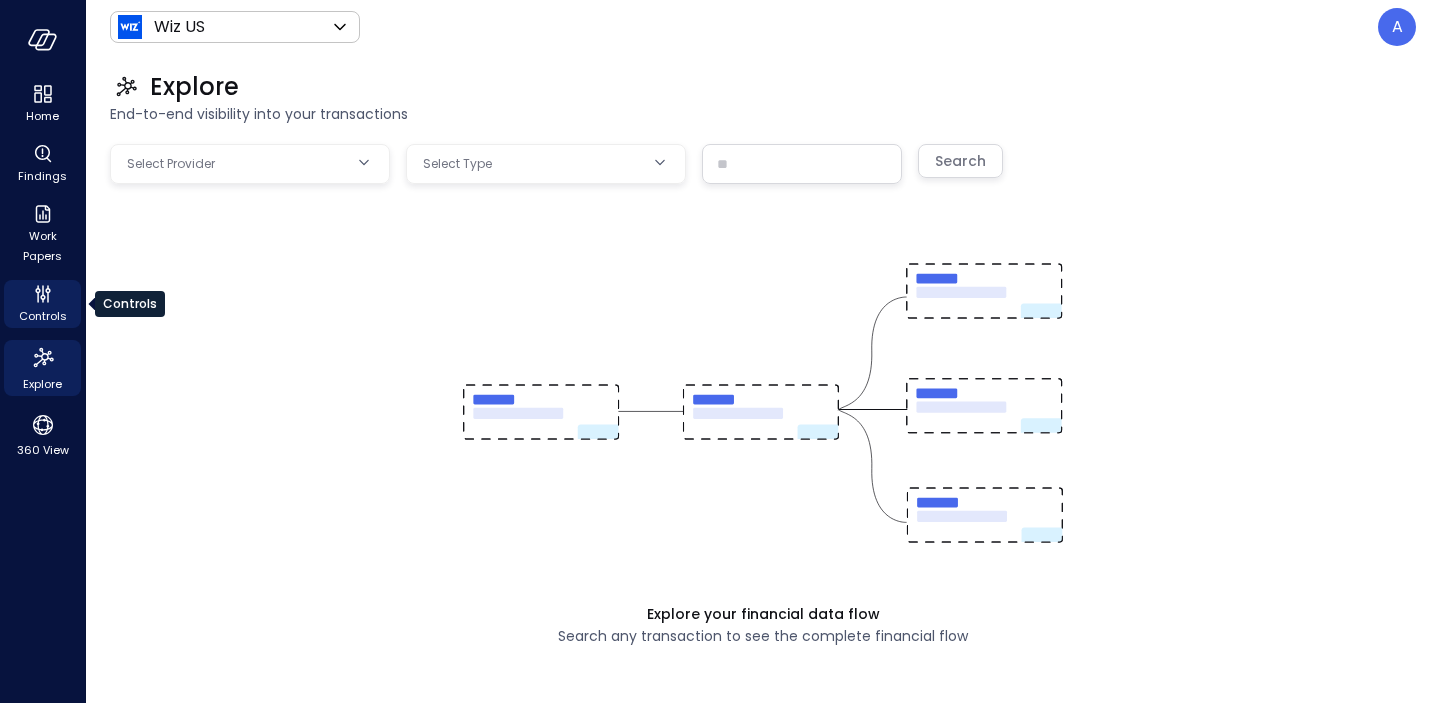 click 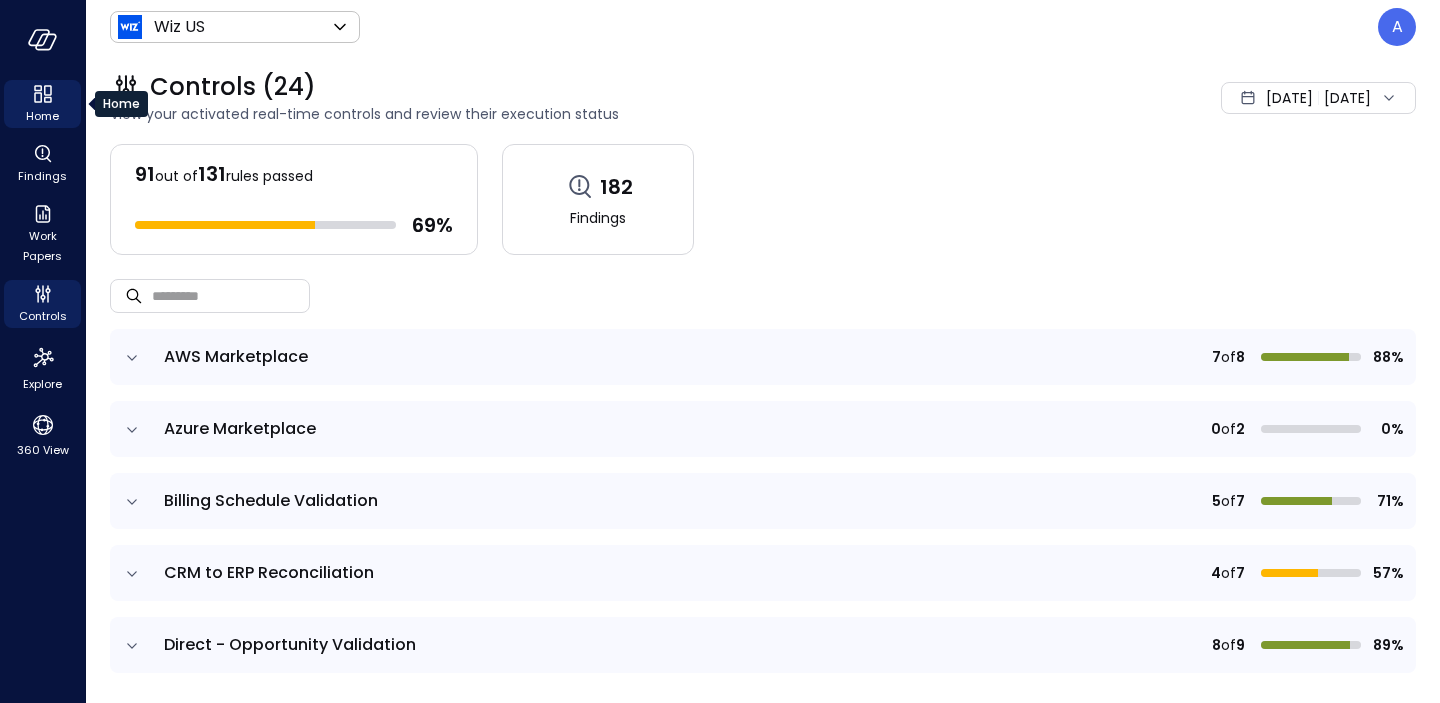 click 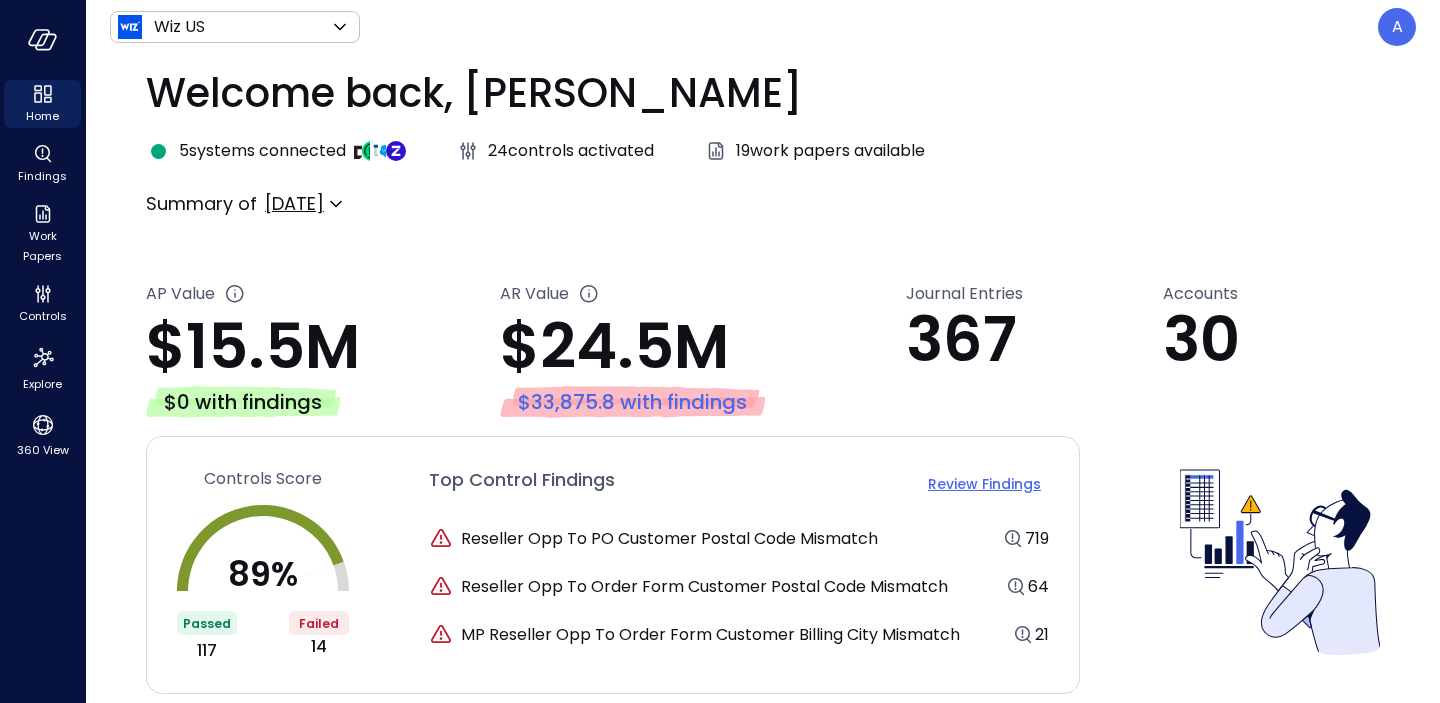 click on "$33,875.8 with findings" at bounding box center [632, 402] 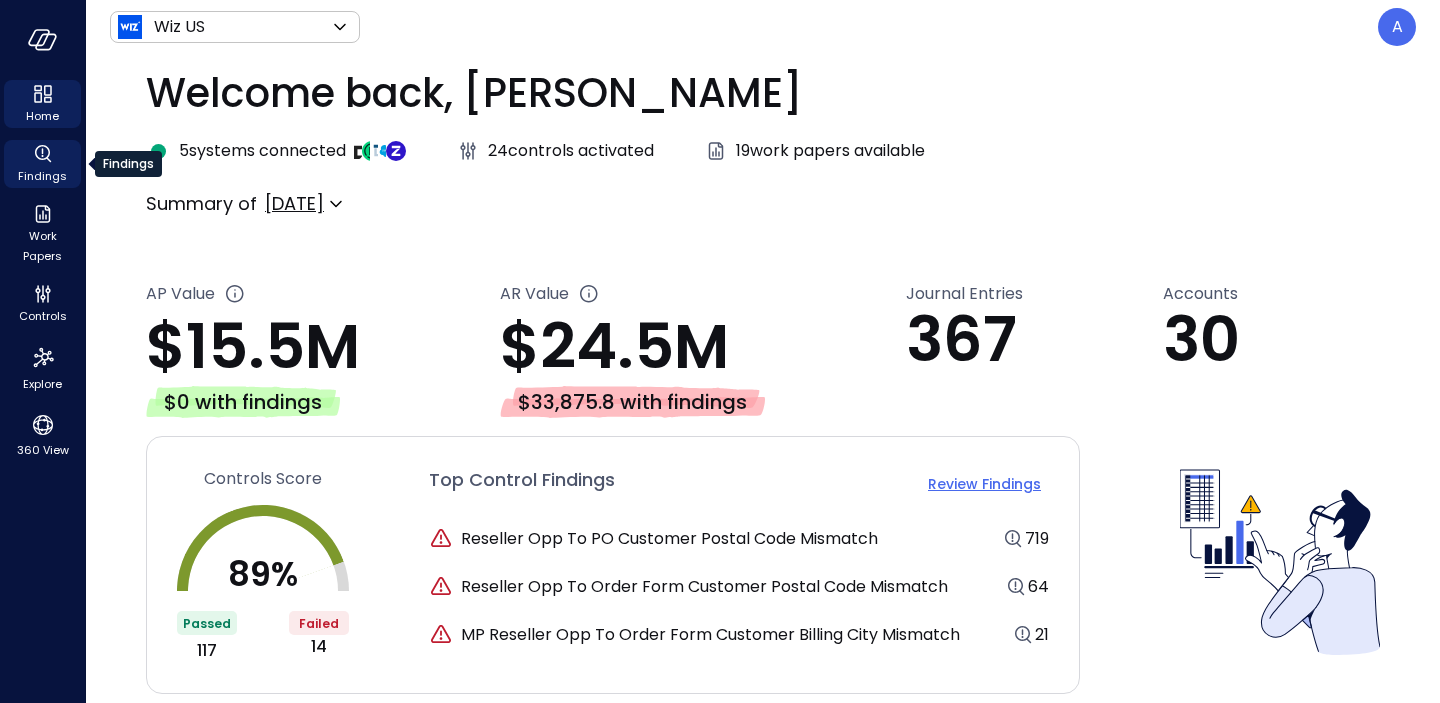 click on "Findings" at bounding box center (42, 176) 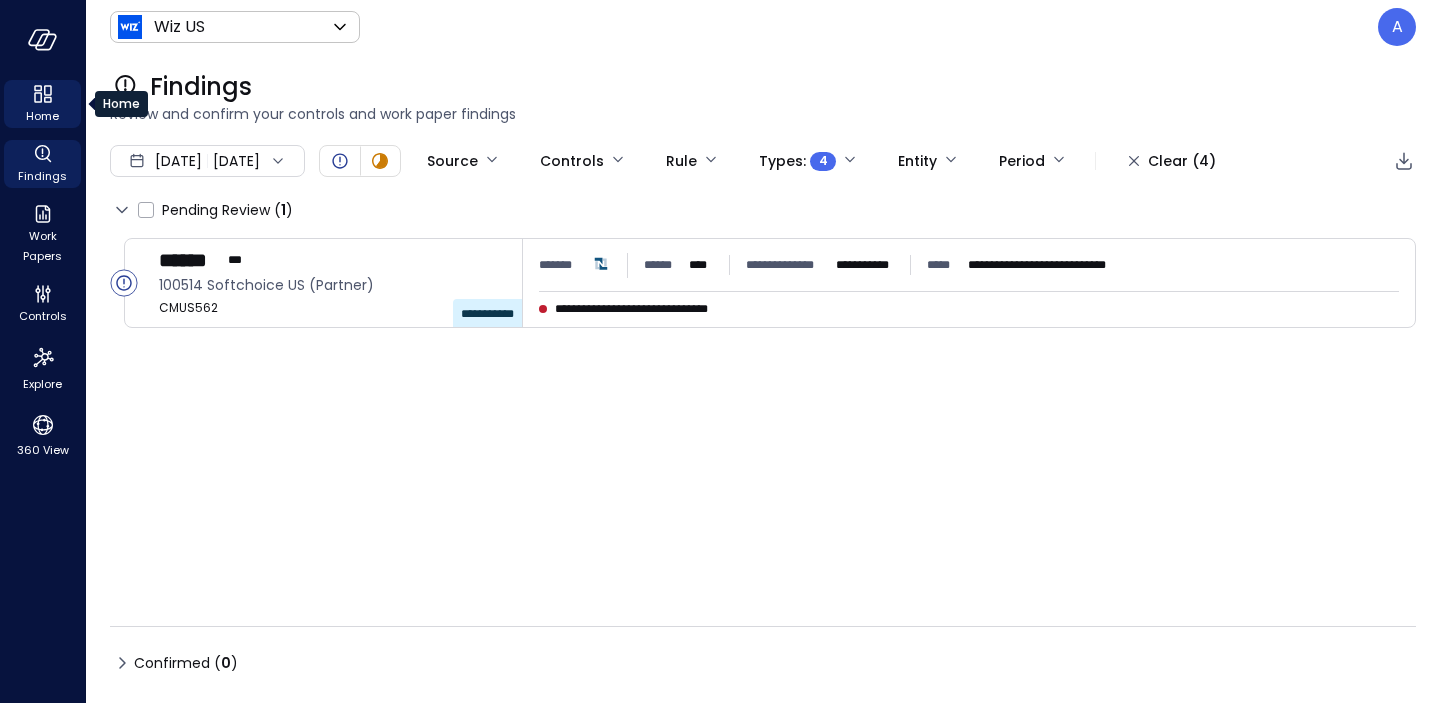 click 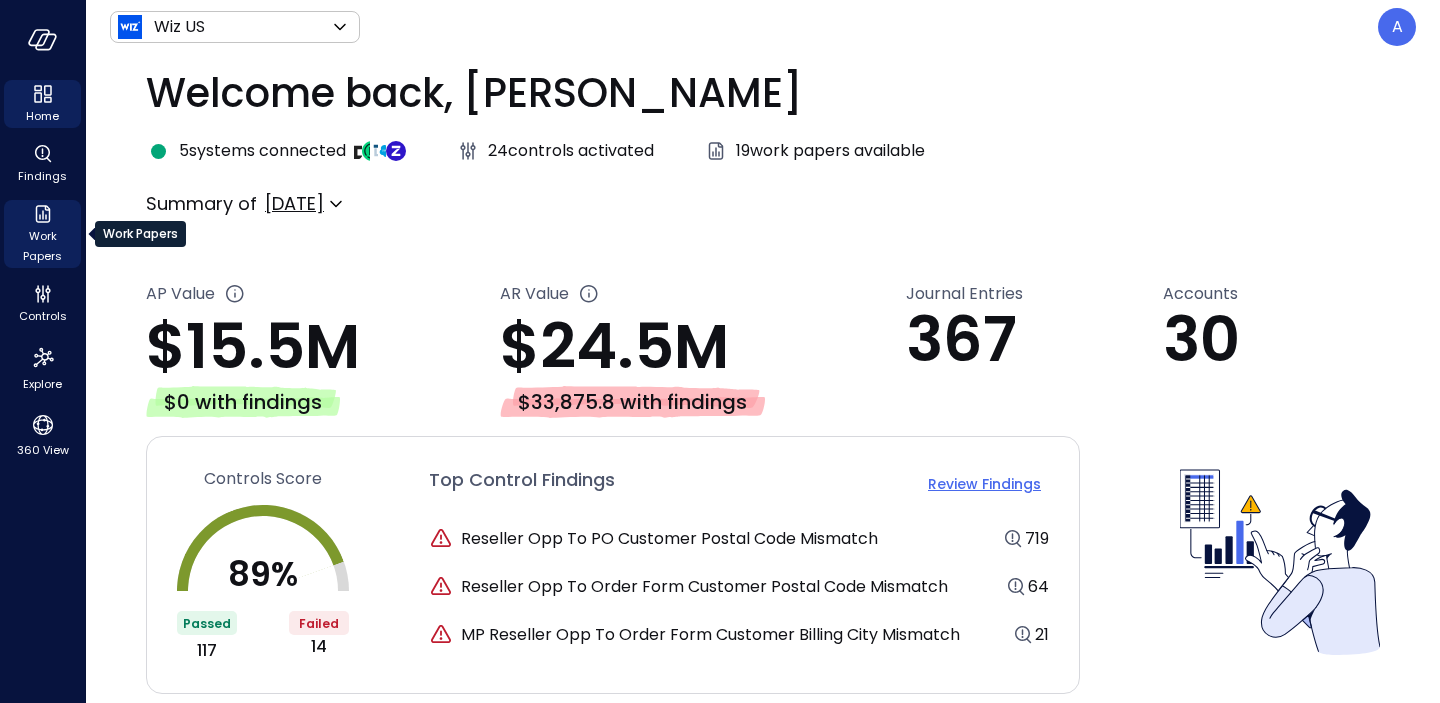 click on "Work Papers" at bounding box center (42, 246) 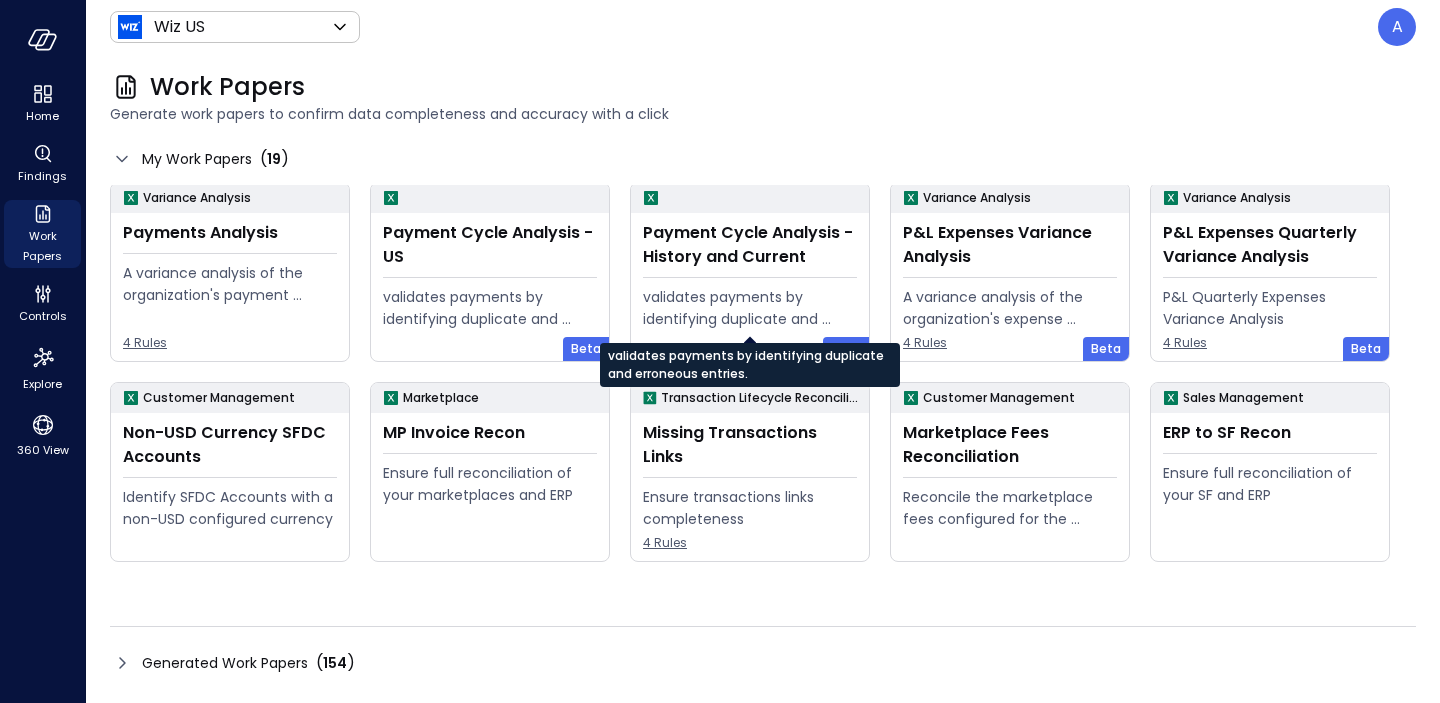 scroll, scrollTop: 204, scrollLeft: 0, axis: vertical 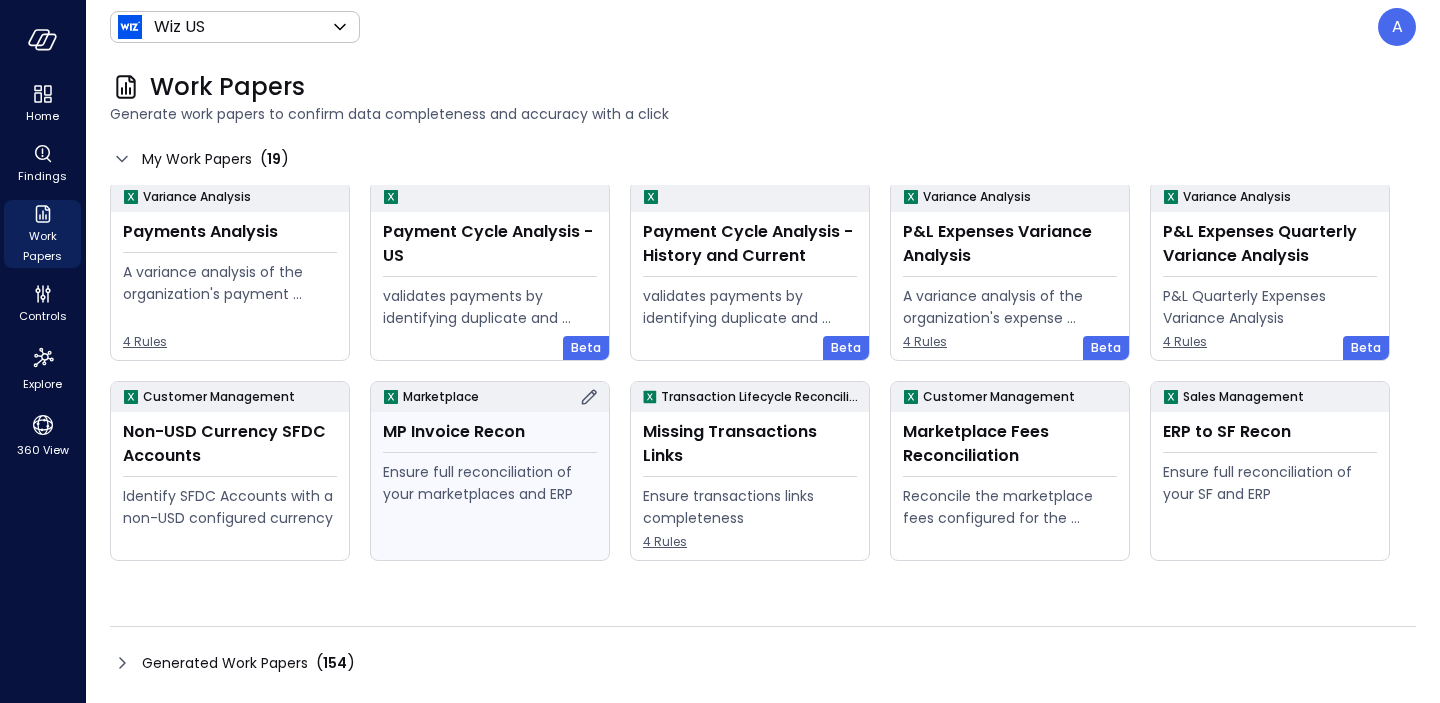 click at bounding box center (490, 452) 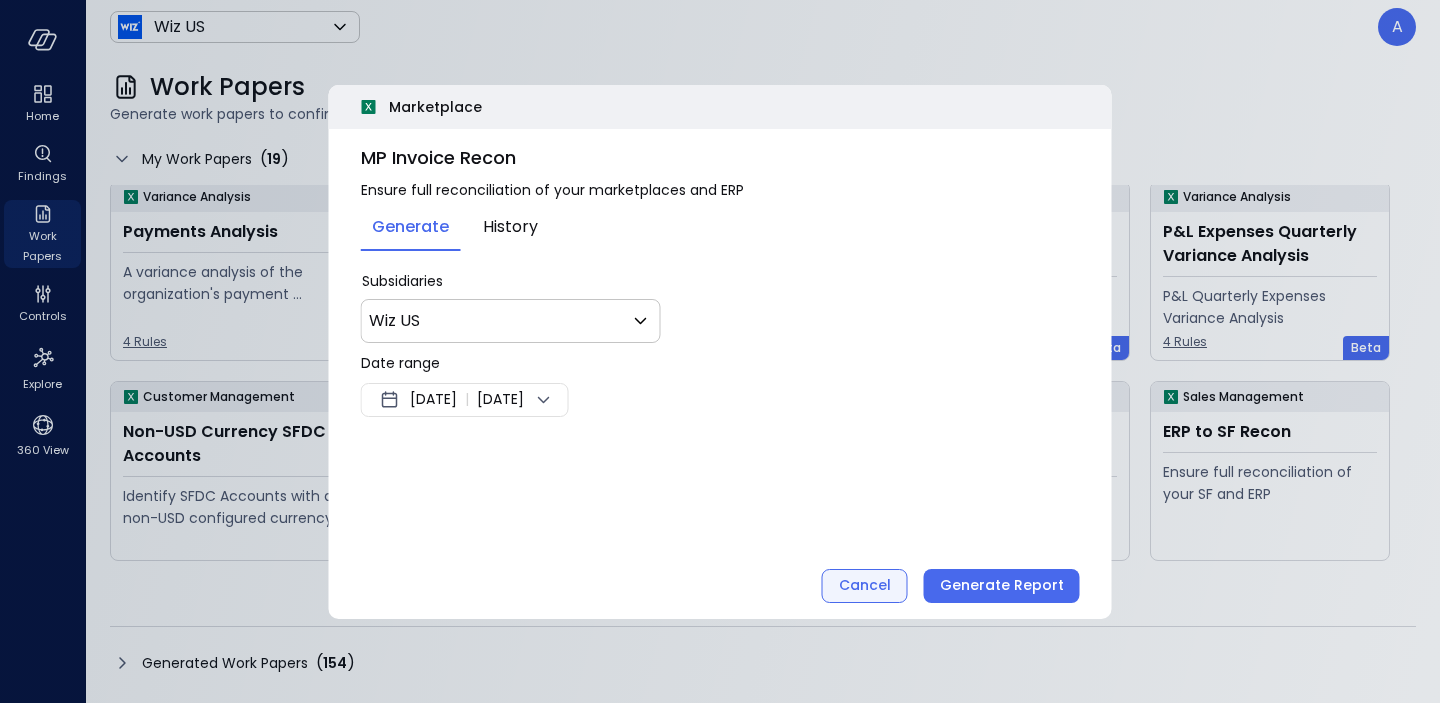 click on "Cancel" at bounding box center (865, 585) 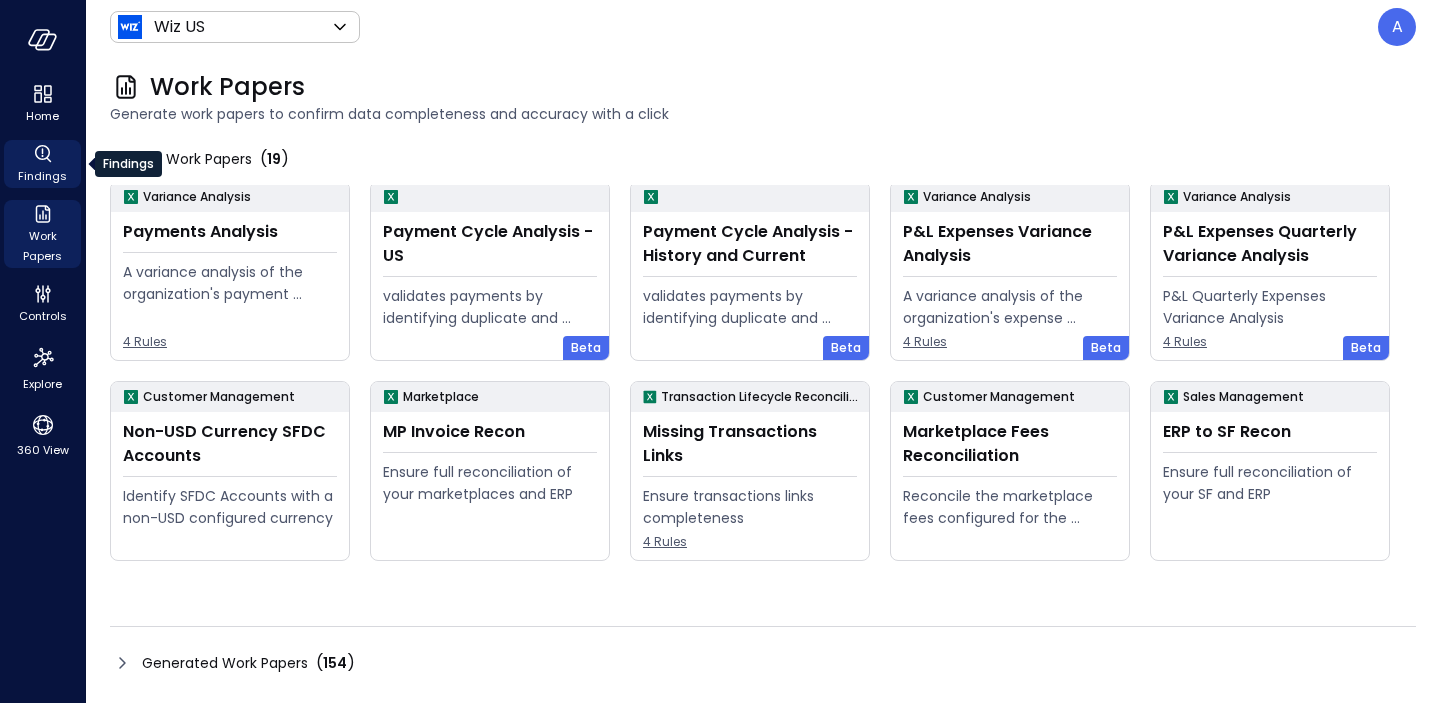click on "Findings" at bounding box center (42, 176) 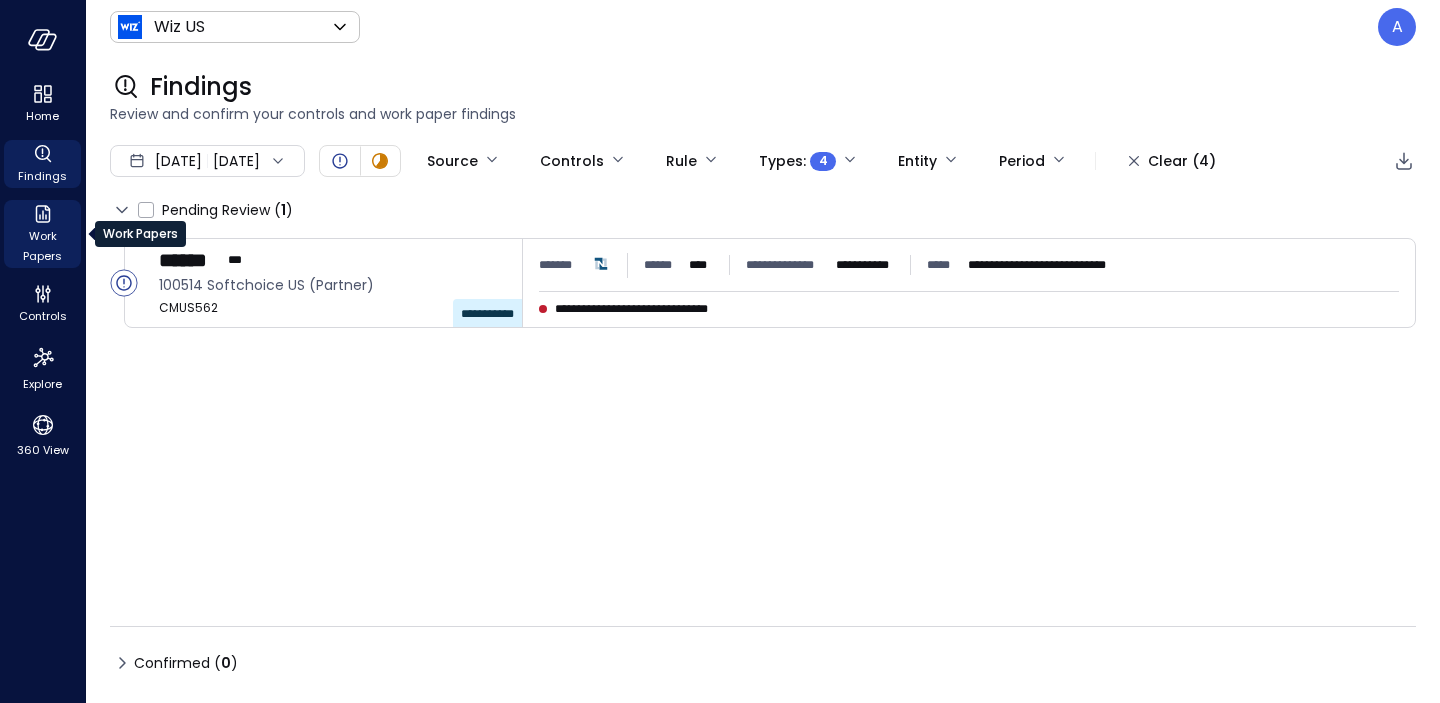click on "Work Papers" at bounding box center (42, 246) 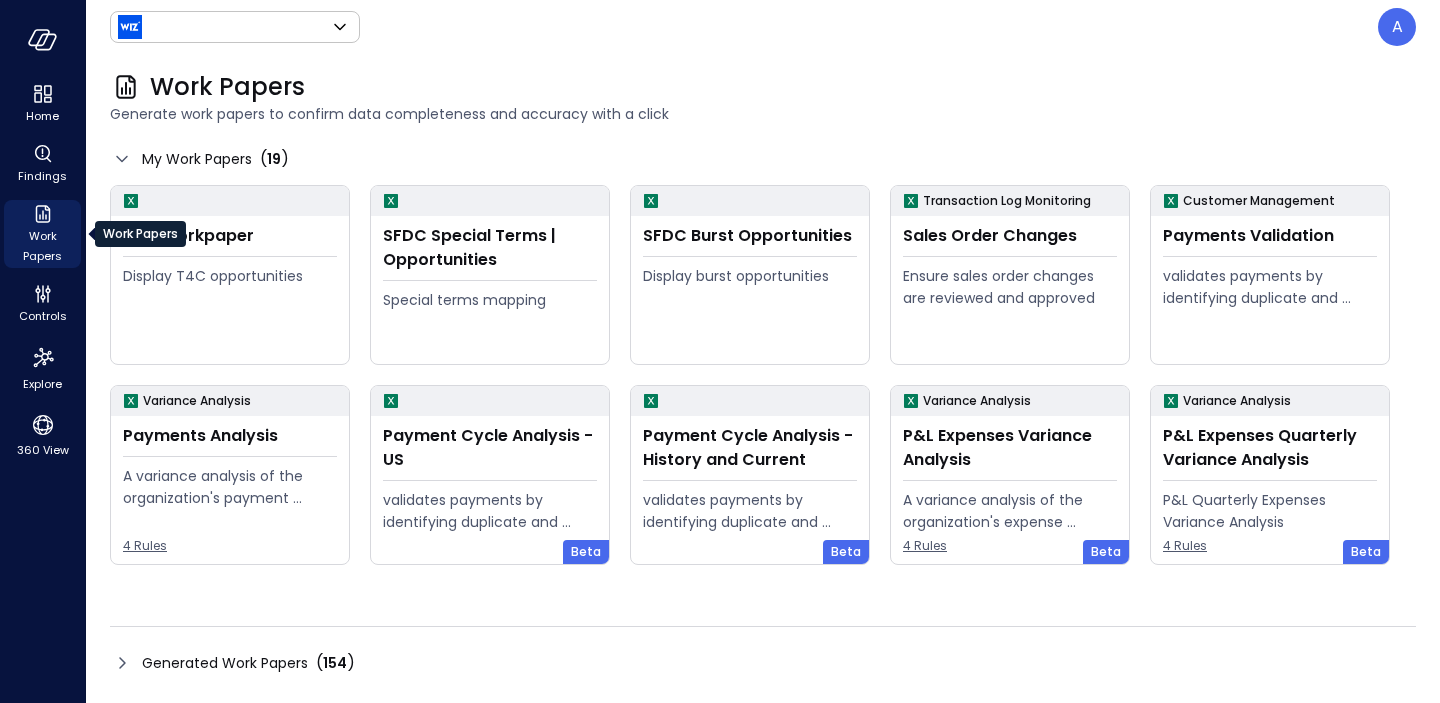type on "******" 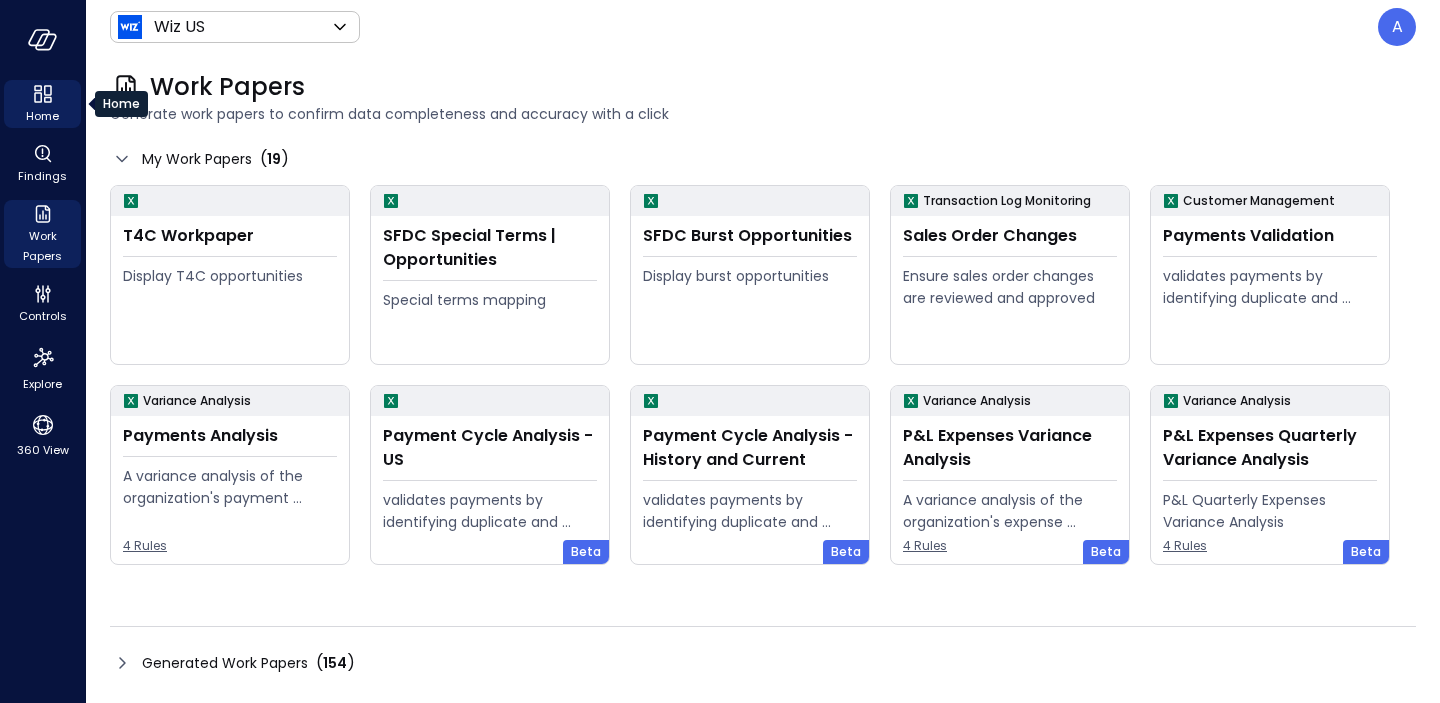 click on "Home" at bounding box center (42, 116) 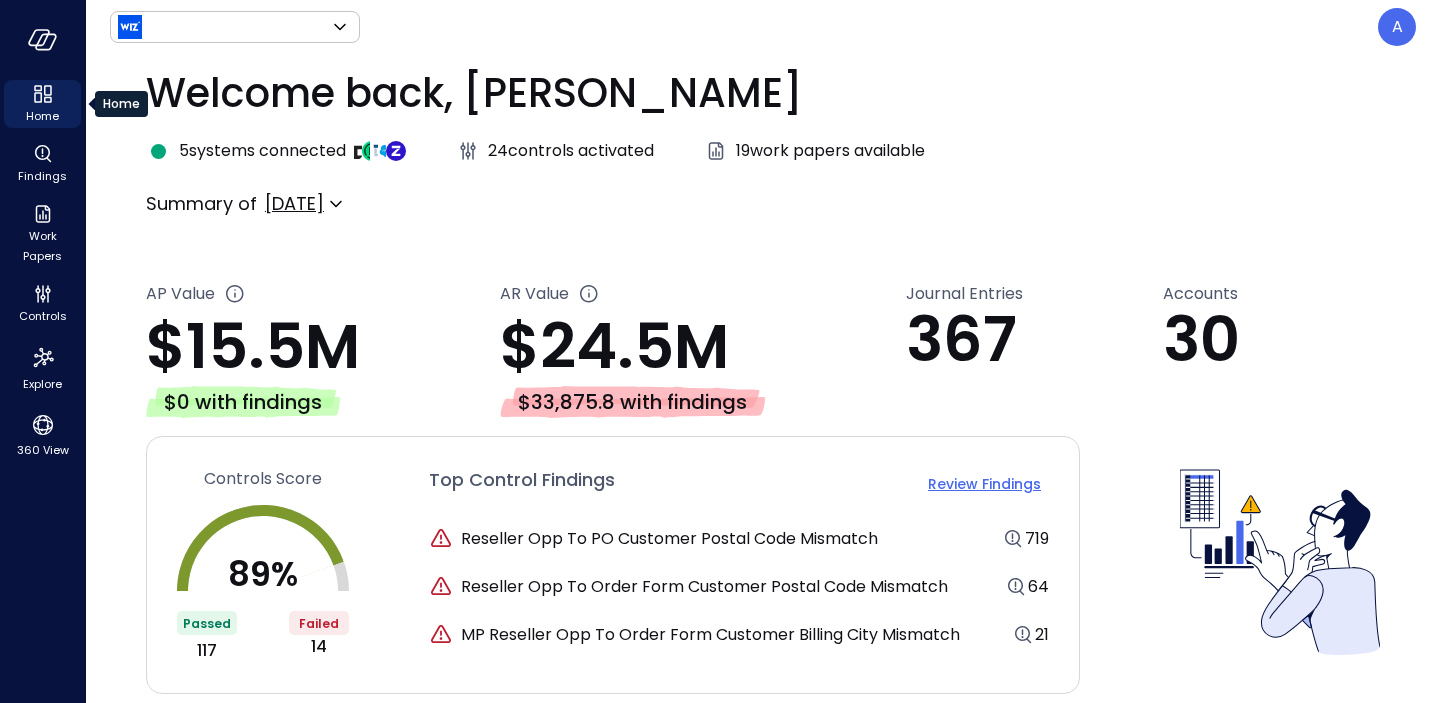 type on "******" 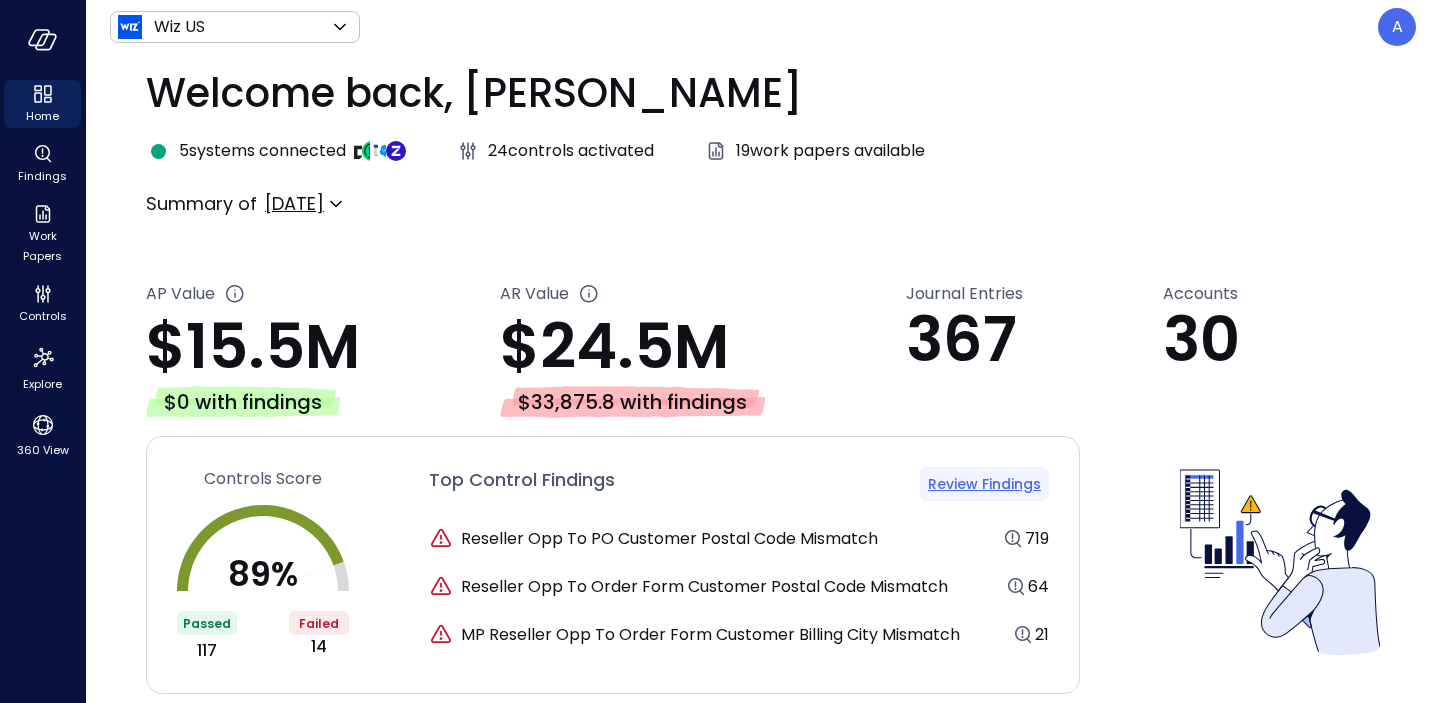 click on "Review Findings" at bounding box center [984, 484] 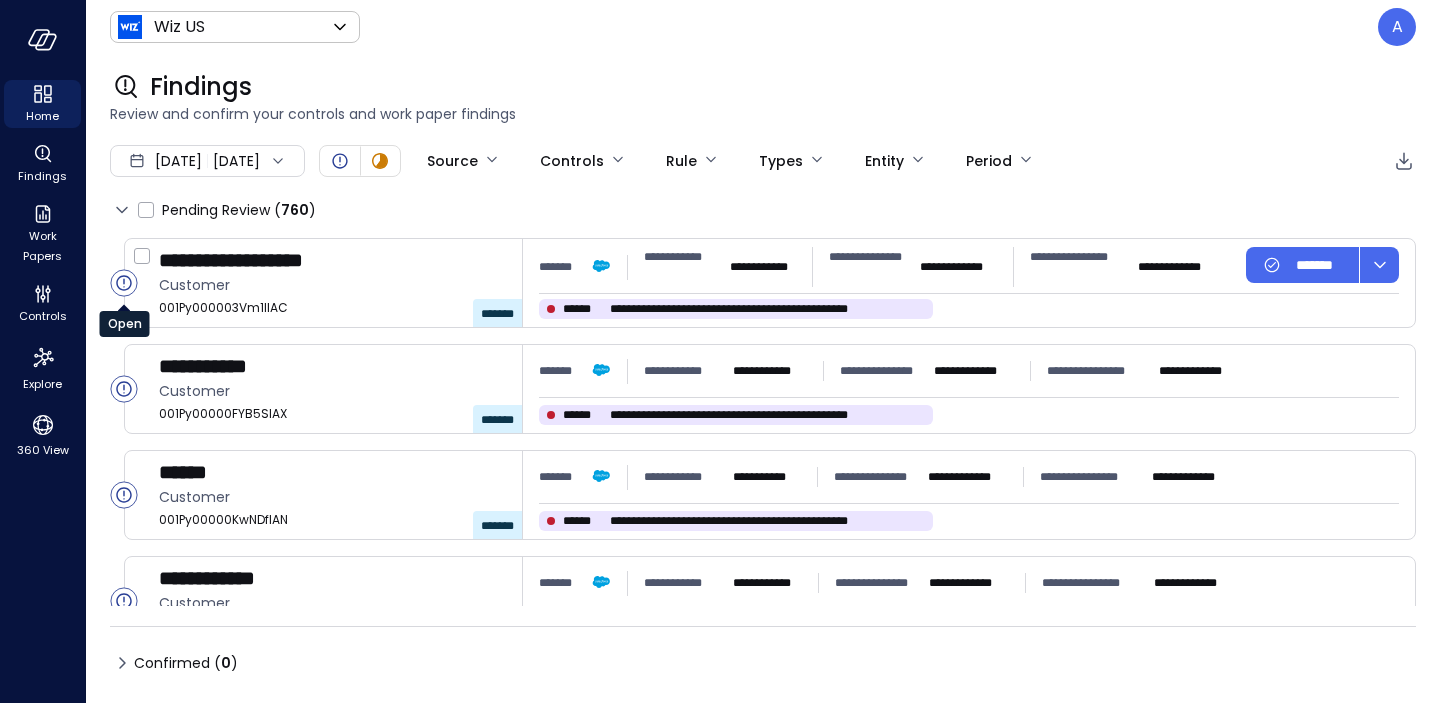 click 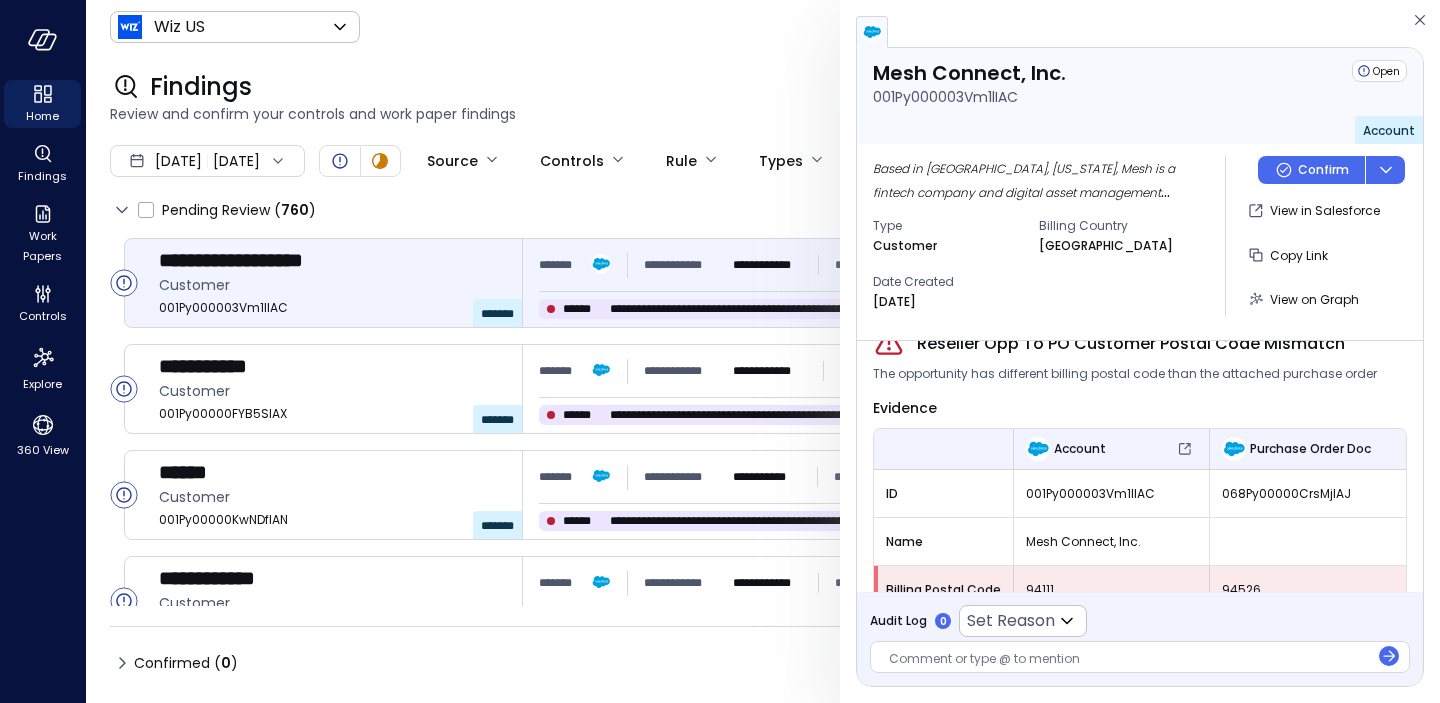 scroll, scrollTop: 0, scrollLeft: 0, axis: both 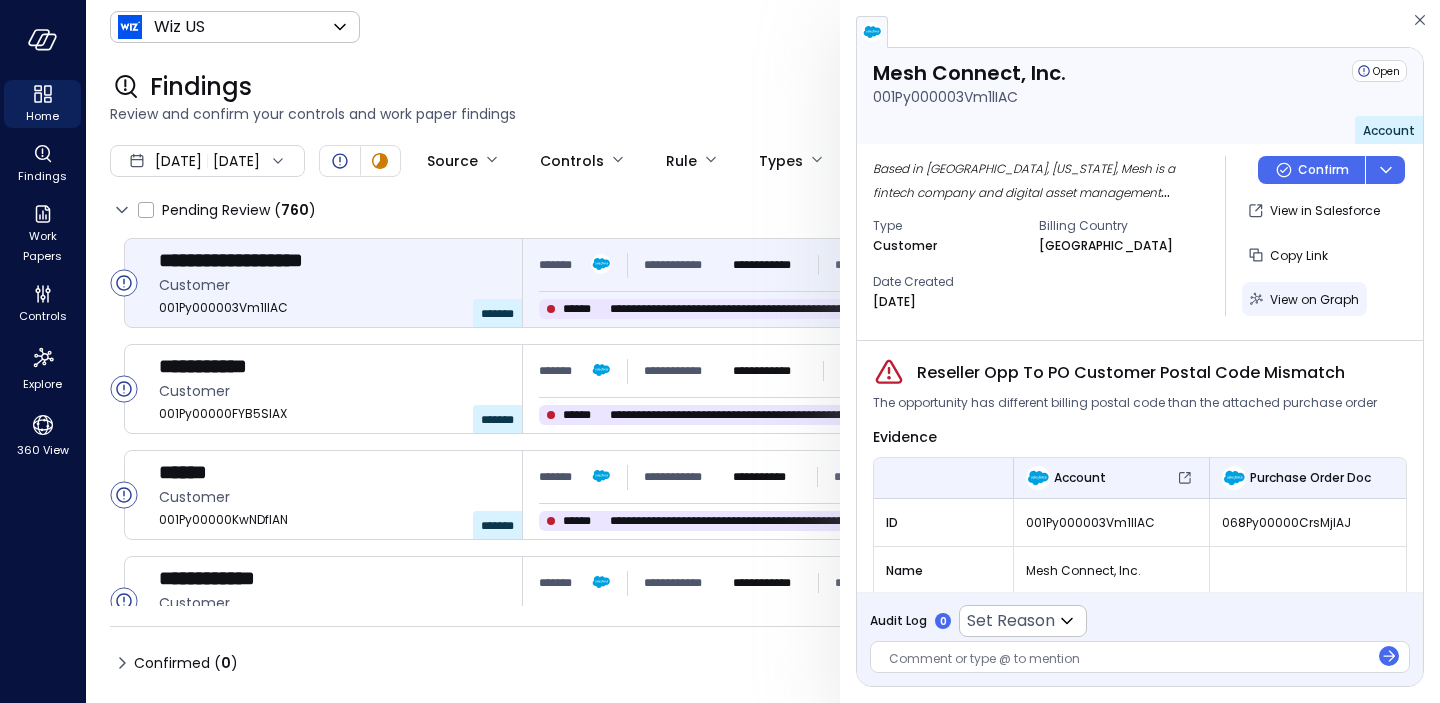 click on "View on Graph" at bounding box center [1314, 299] 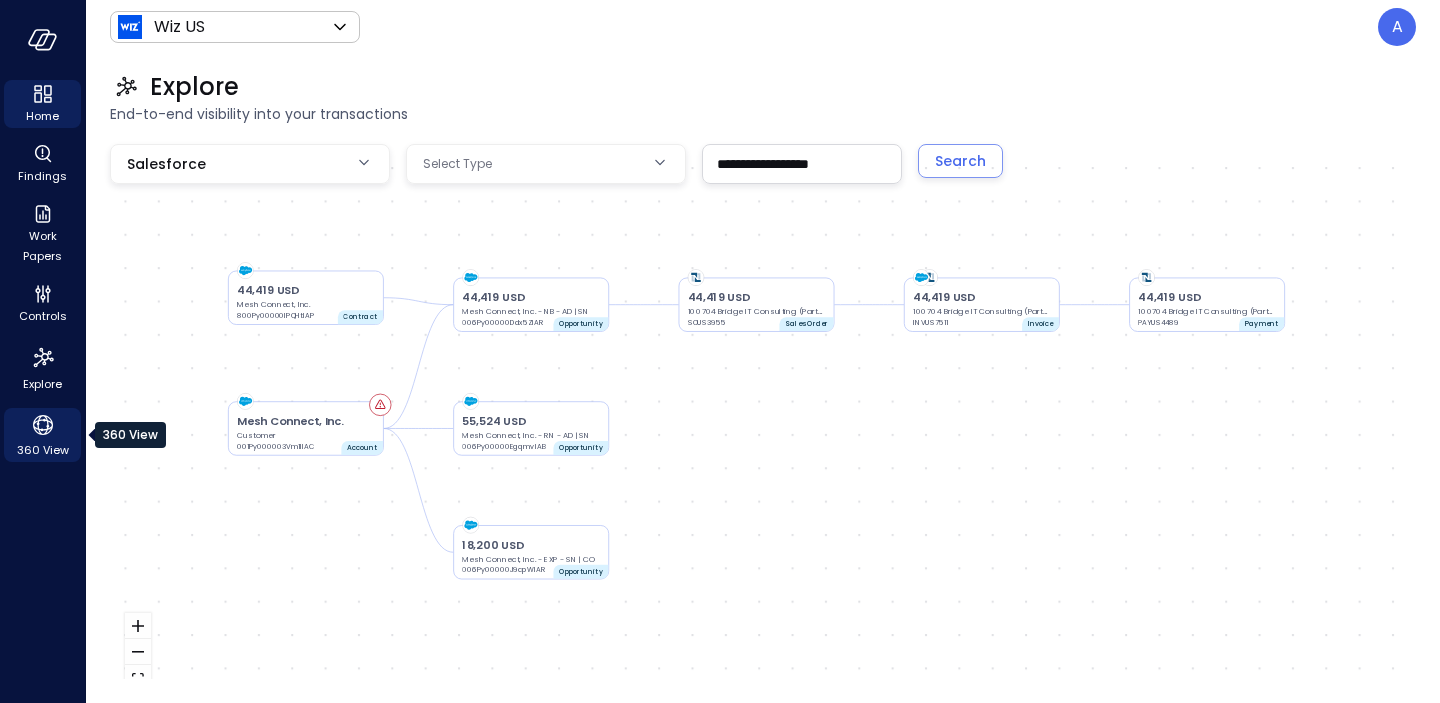 click on "360 View" at bounding box center (43, 450) 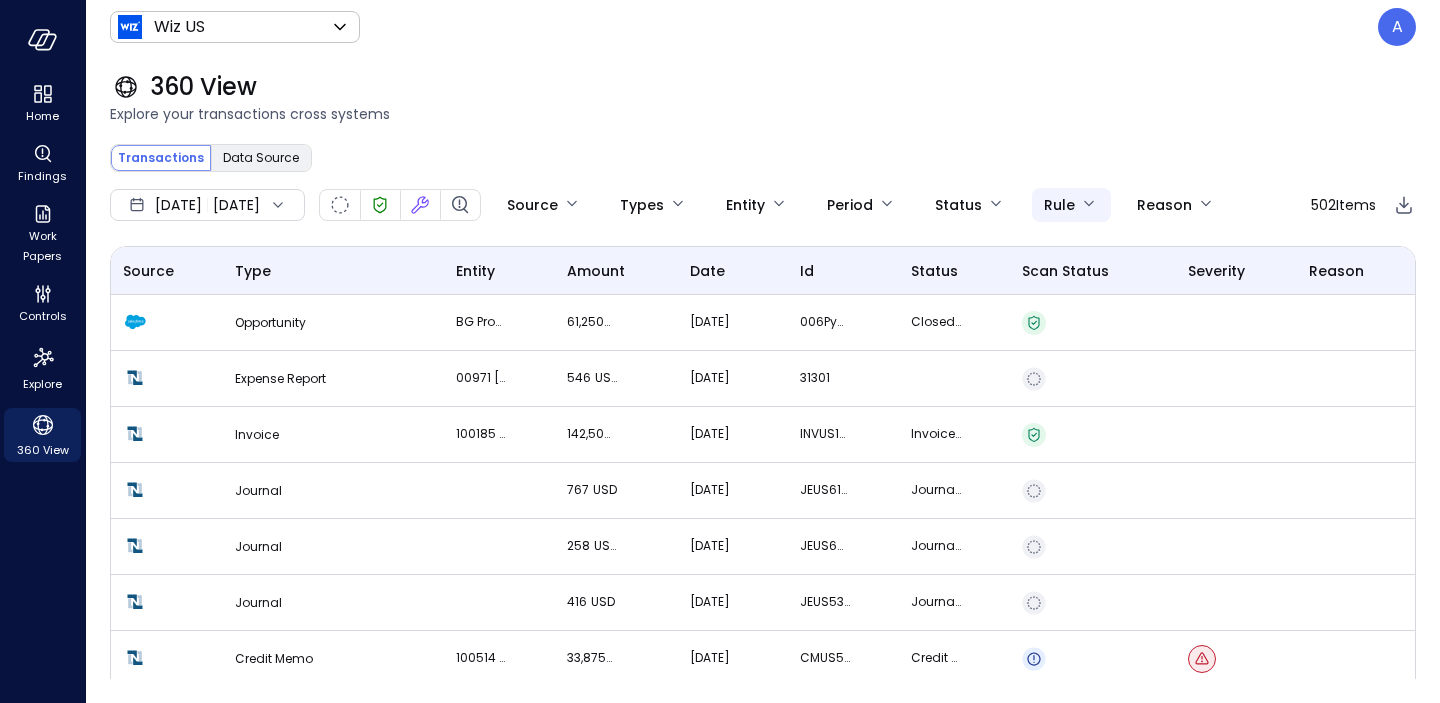 click on "Home Findings Work Papers Controls Explore 360 View Wiz US ****** ​ A 360 View   Explore your transactions cross systems Transactions Data Source ​ ​ Search Jul 1, 2025 Jul 3, 2025 Source Types Entity Period Status Rule Reason 502  Items Source Type entity amount date id status Scan Status Severity Reason Opportunity BG Products, Inc. Holding Company  -  NB  -  AD 61,250 USD Jul 1, 2025 006Py00000FhDpOIAV Closed Lost Expense Report 00971 Neil Seitz 546 USD Jul 1, 2025 31301 Invoice 100185 Optiv Security (Partner) 142,500 USD Jul 1, 2025 INVUS10221 Invoice : Open Journal 767 USD Jul 1, 2025 JEUS61657 Journal : Approved for Posting Journal 258 USD Jul 1, 2025 JEUS60688 Journal : Approved for Posting Journal 416 USD Jul 1, 2025 JEUS53025 Journal : Approved for Posting Credit Memo 100514 Softchoice US (Partner) 33,875 USD Jul 1, 2025 CMUS562 Credit Memo : Open Invoice 100141 GuidePoint Security (Partner) 300,000 USD Jul 1, 2025 INVUS10242 Invoice : Open Journal 246 USD Jul 1, 2025 JEUS60928 Journal 336 USD" at bounding box center (720, 351) 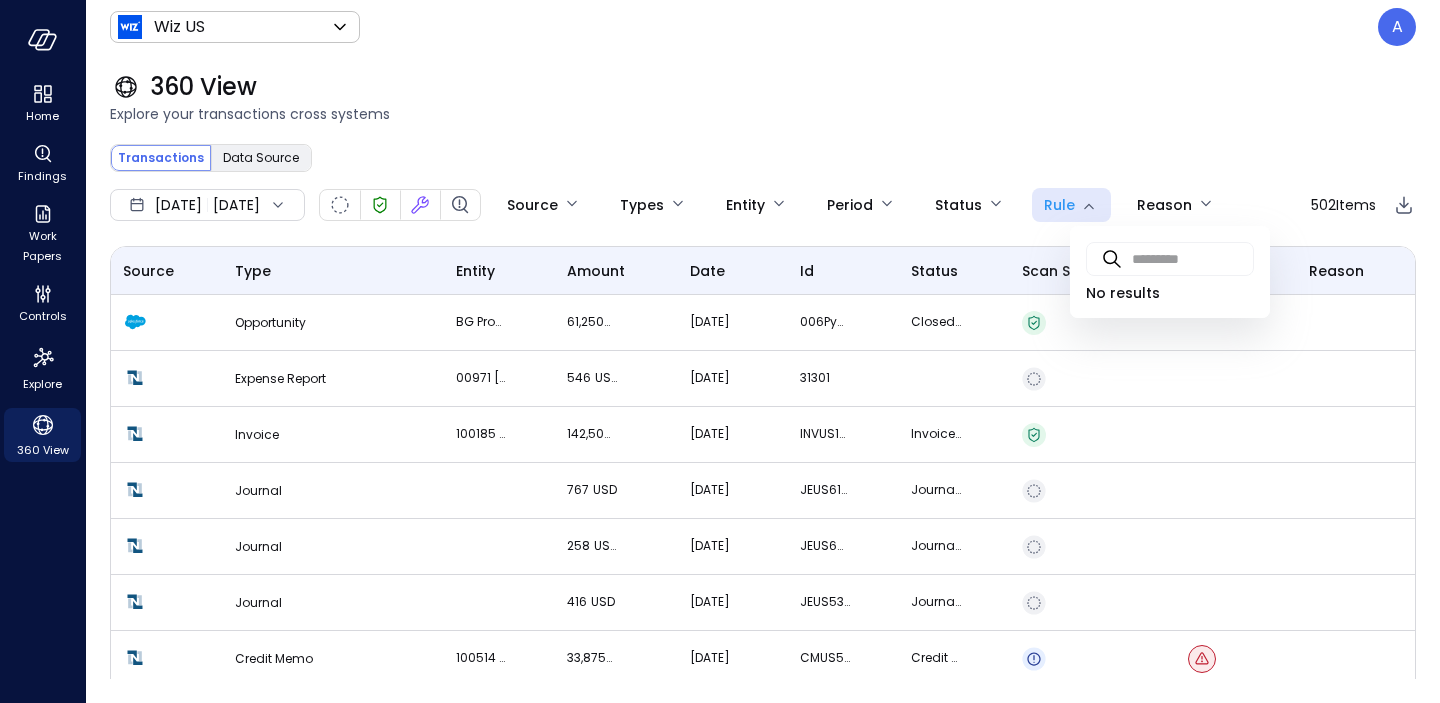 click at bounding box center [720, 351] 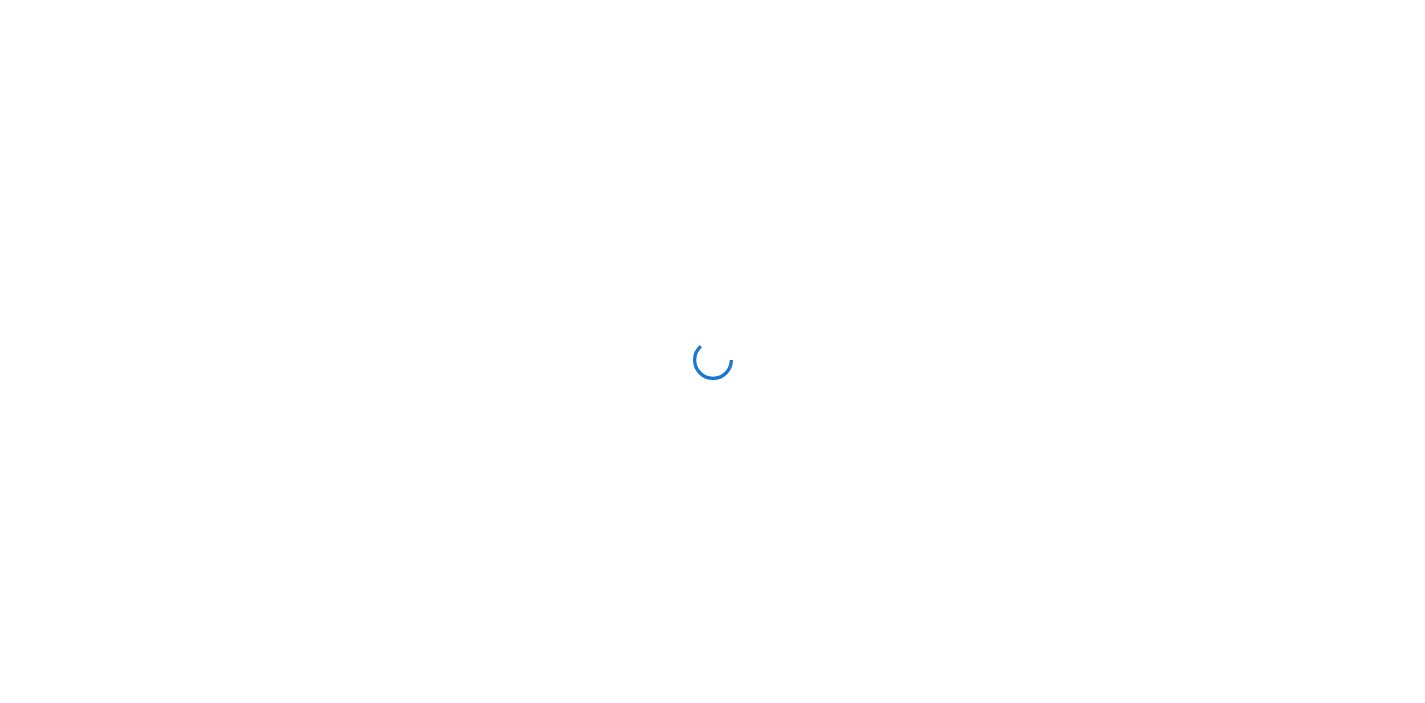 scroll, scrollTop: 0, scrollLeft: 0, axis: both 